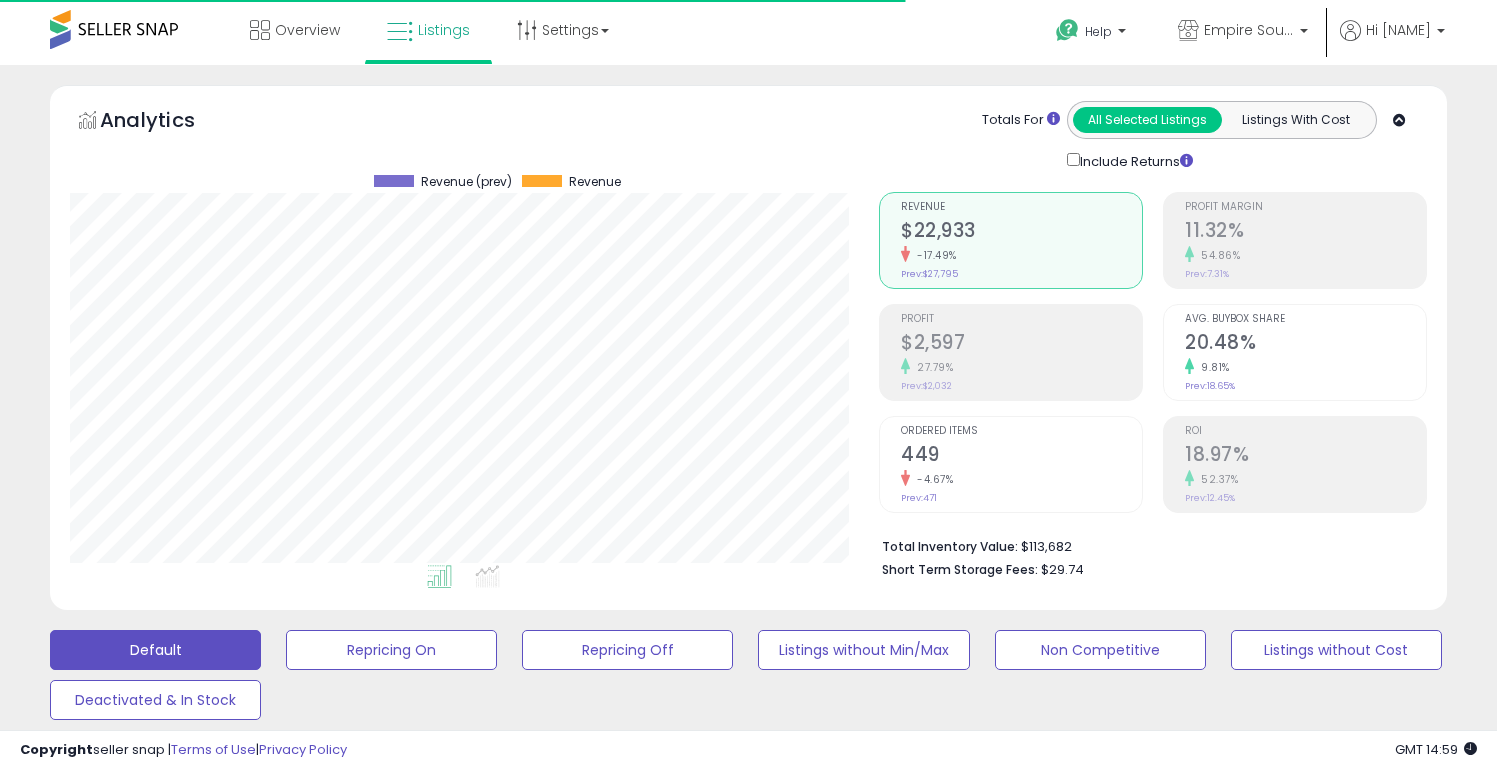 scroll, scrollTop: 0, scrollLeft: 0, axis: both 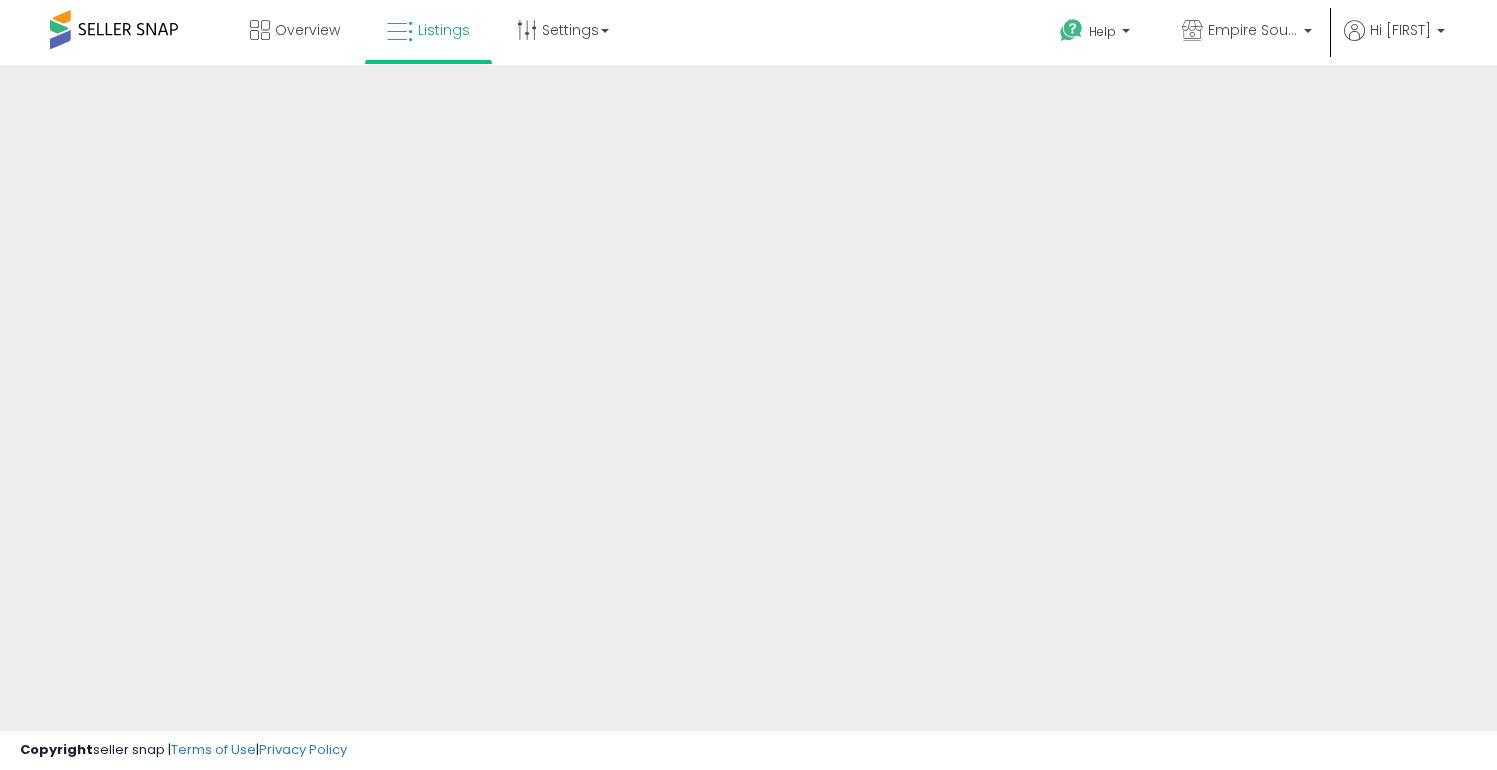 click at bounding box center (748, 480) 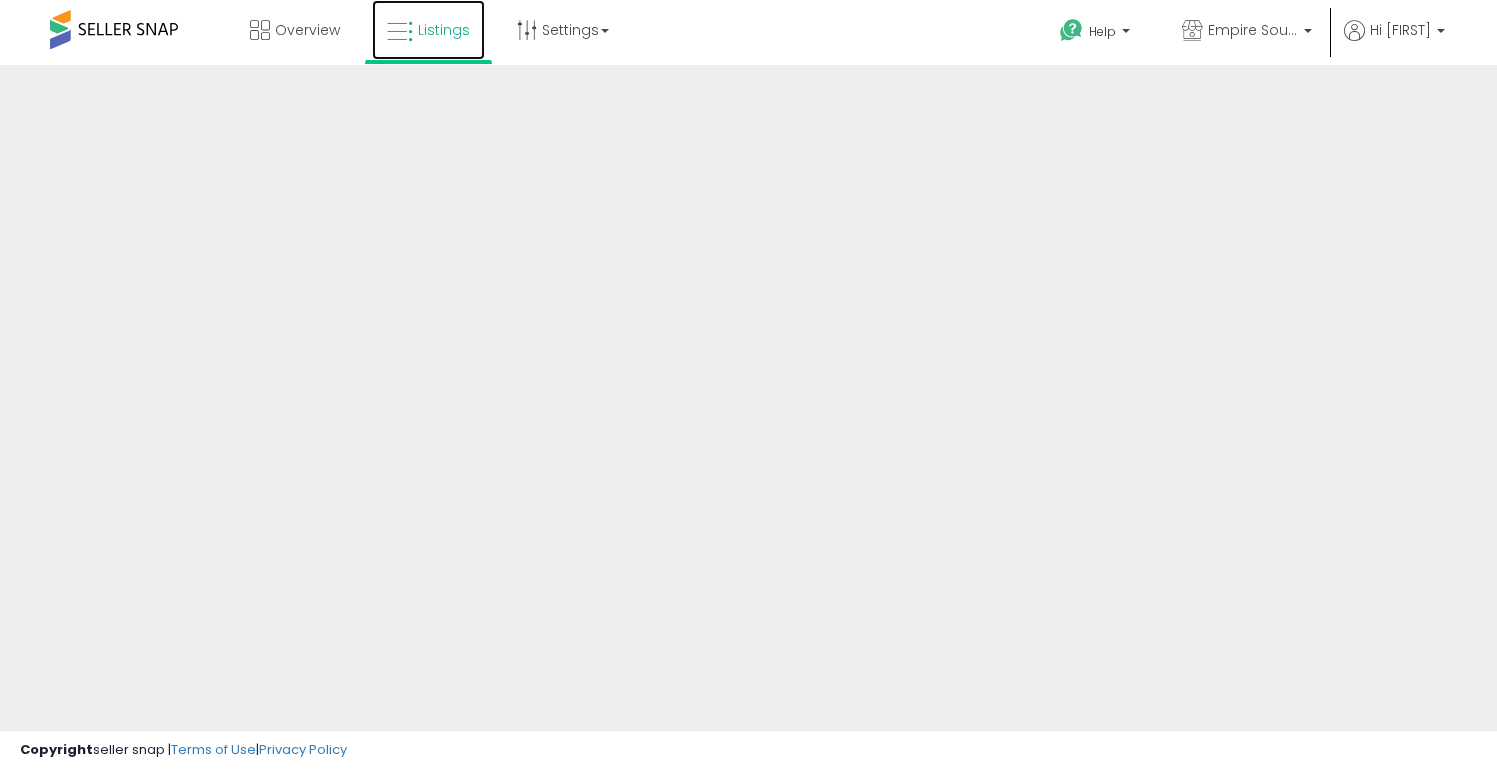 click on "Listings" at bounding box center [428, 30] 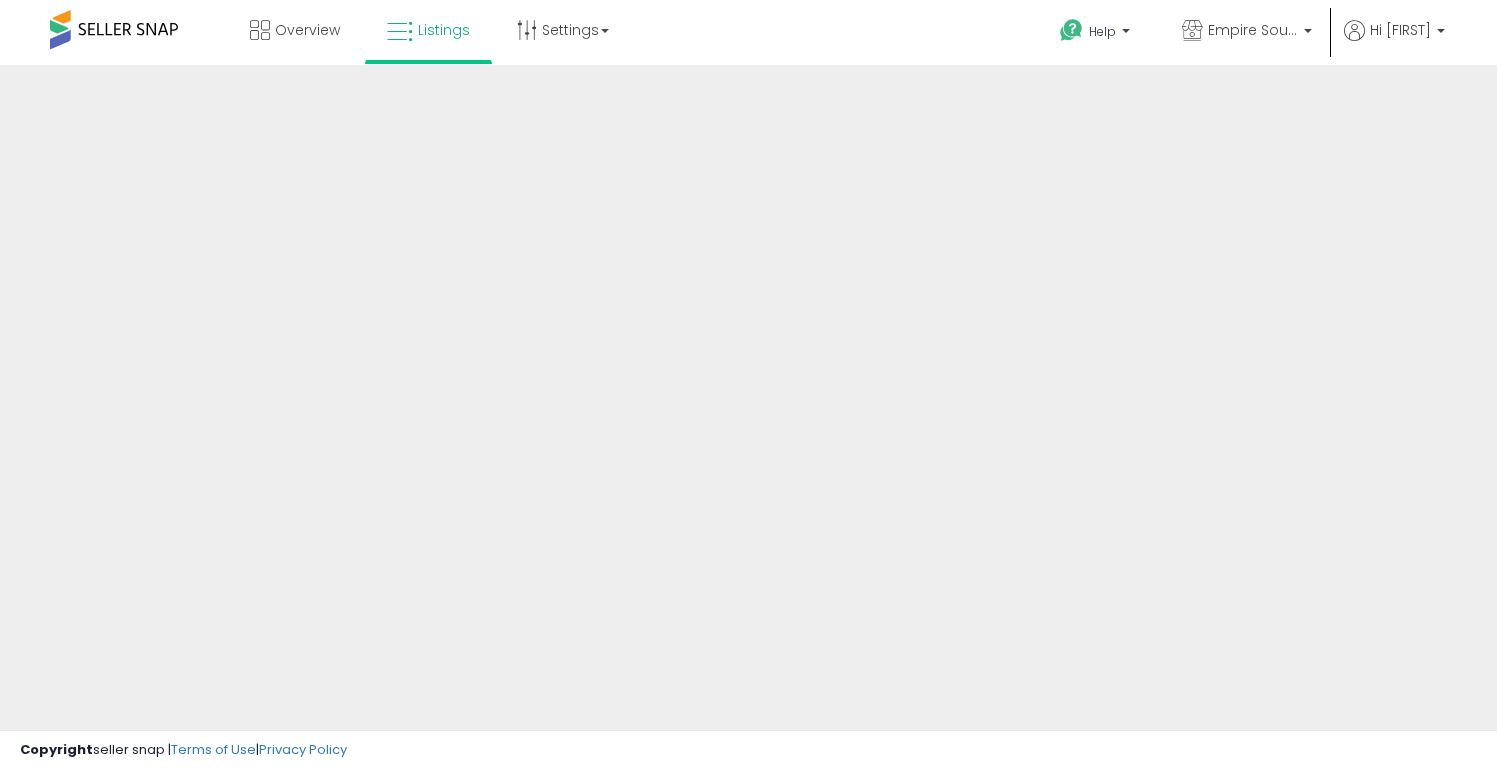 scroll, scrollTop: 0, scrollLeft: 0, axis: both 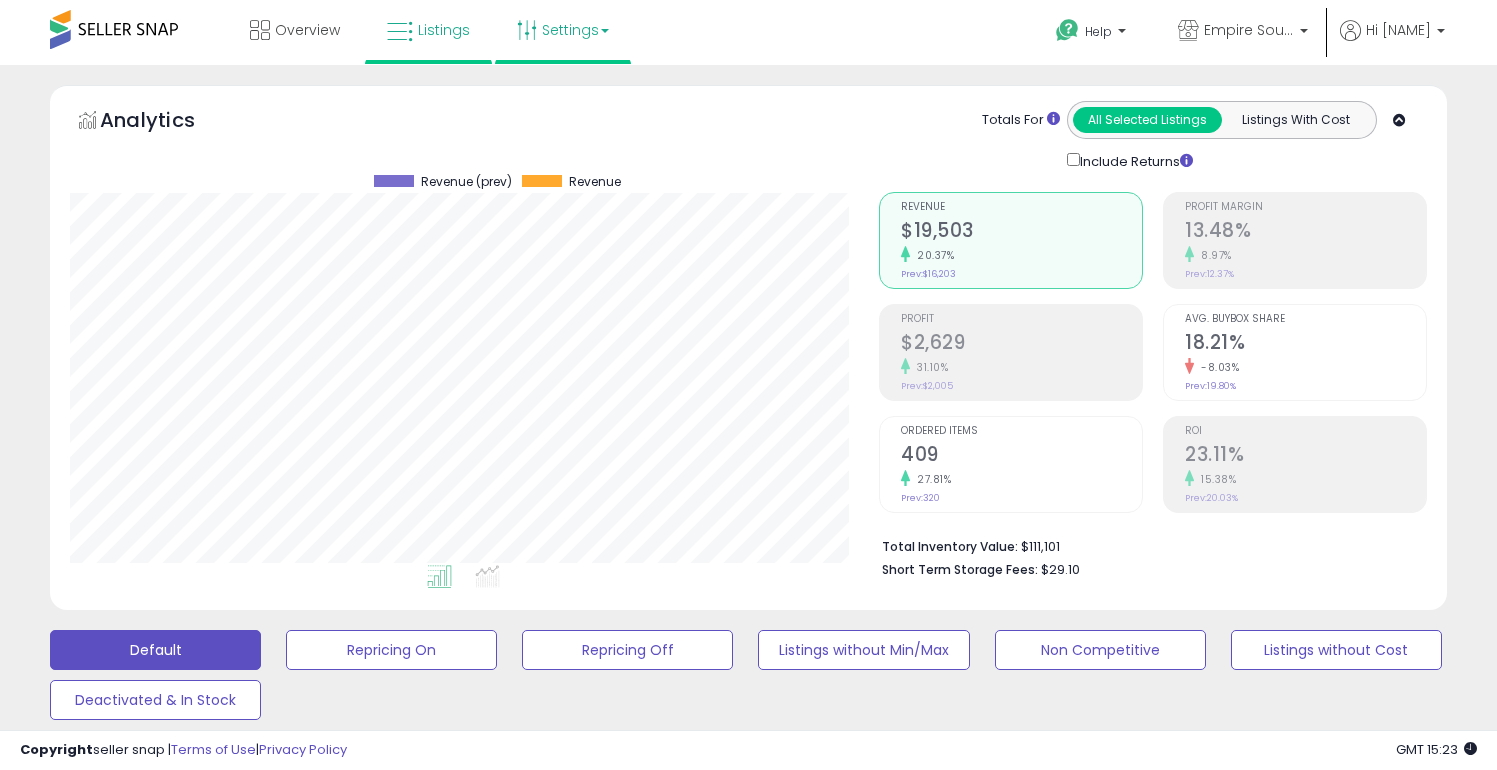 click on "Settings" at bounding box center (563, 30) 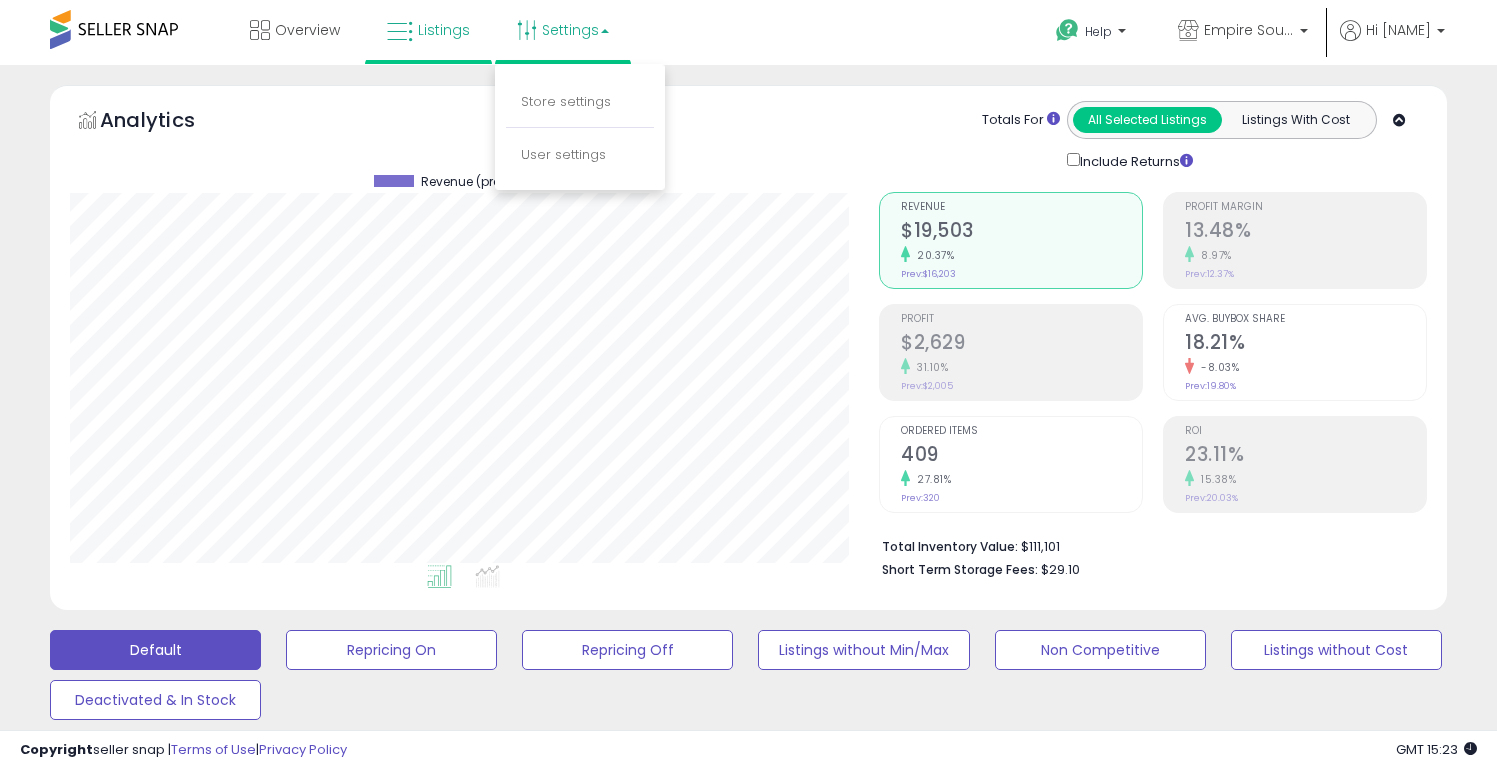 click on "Overview
Listings
Settings" at bounding box center (479, 42) 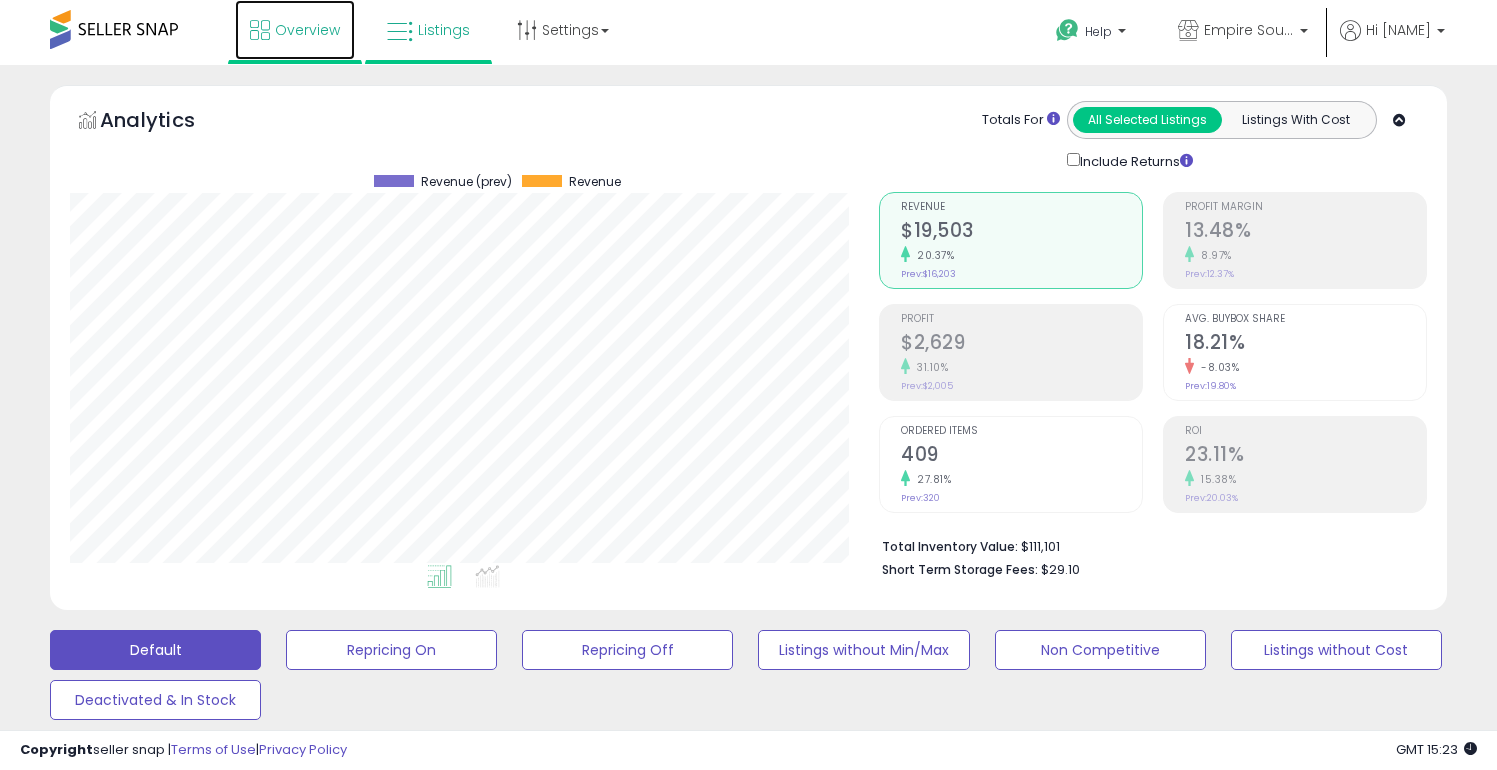 click on "Overview" at bounding box center (307, 30) 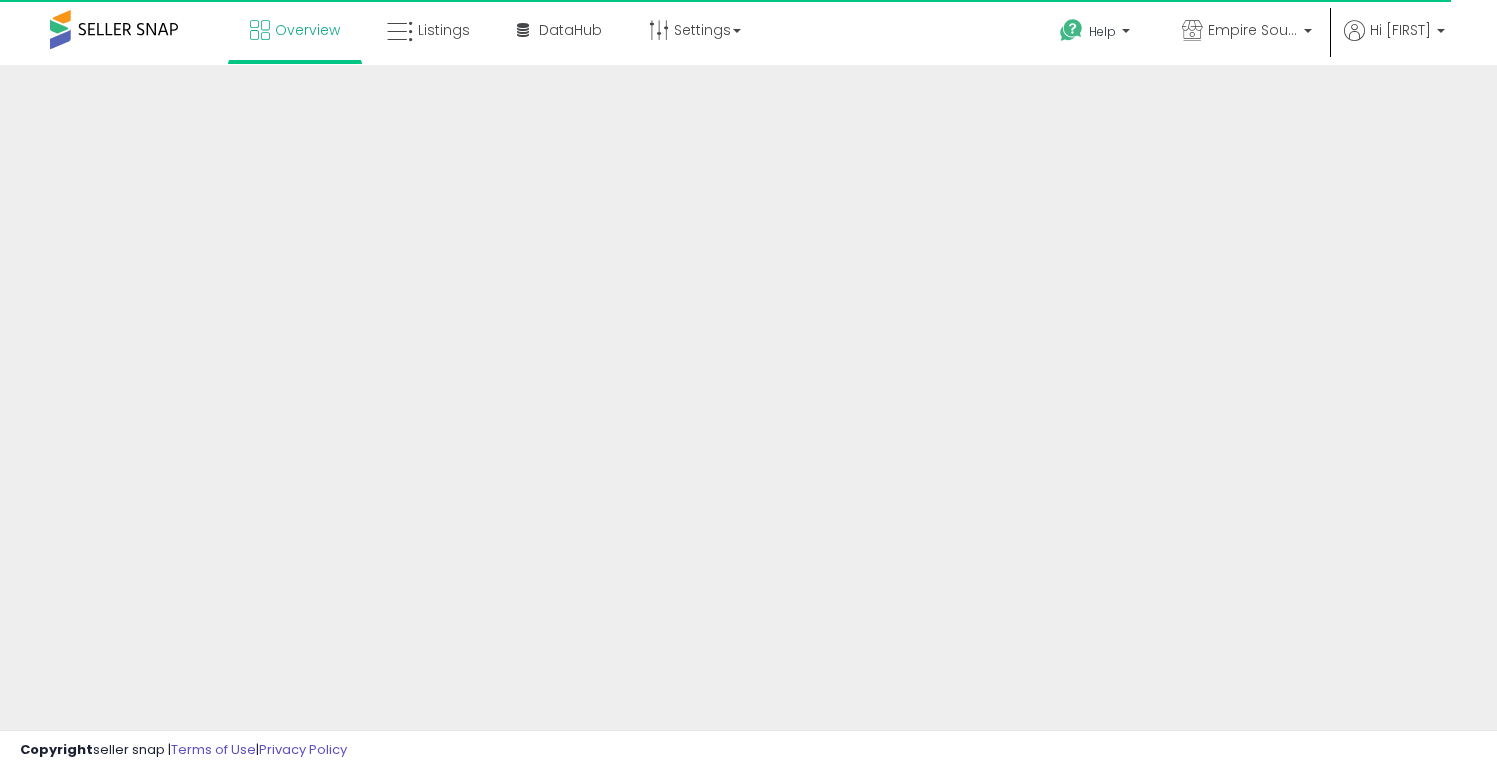 scroll, scrollTop: 0, scrollLeft: 0, axis: both 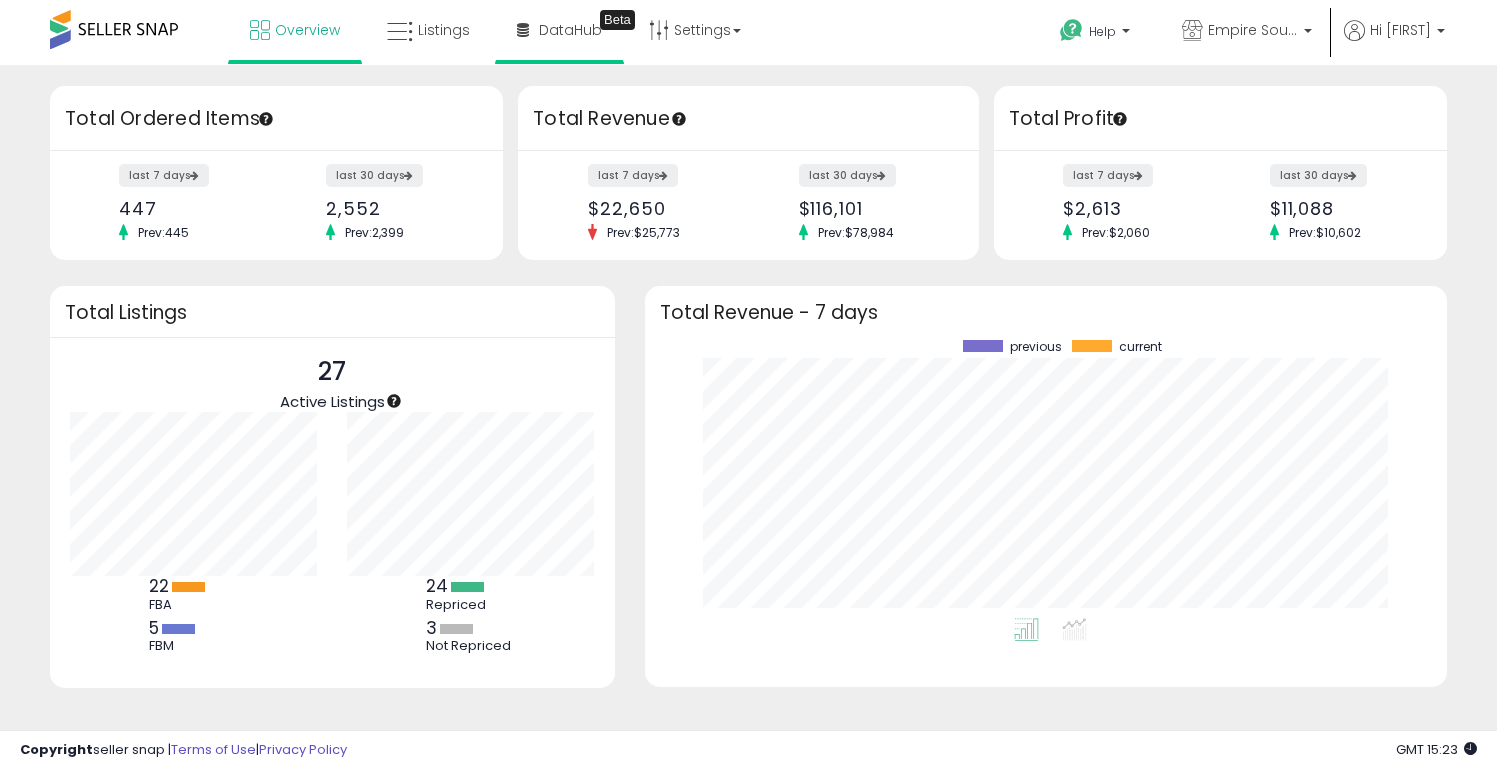 click on "DataHub Beta" at bounding box center (559, 32) 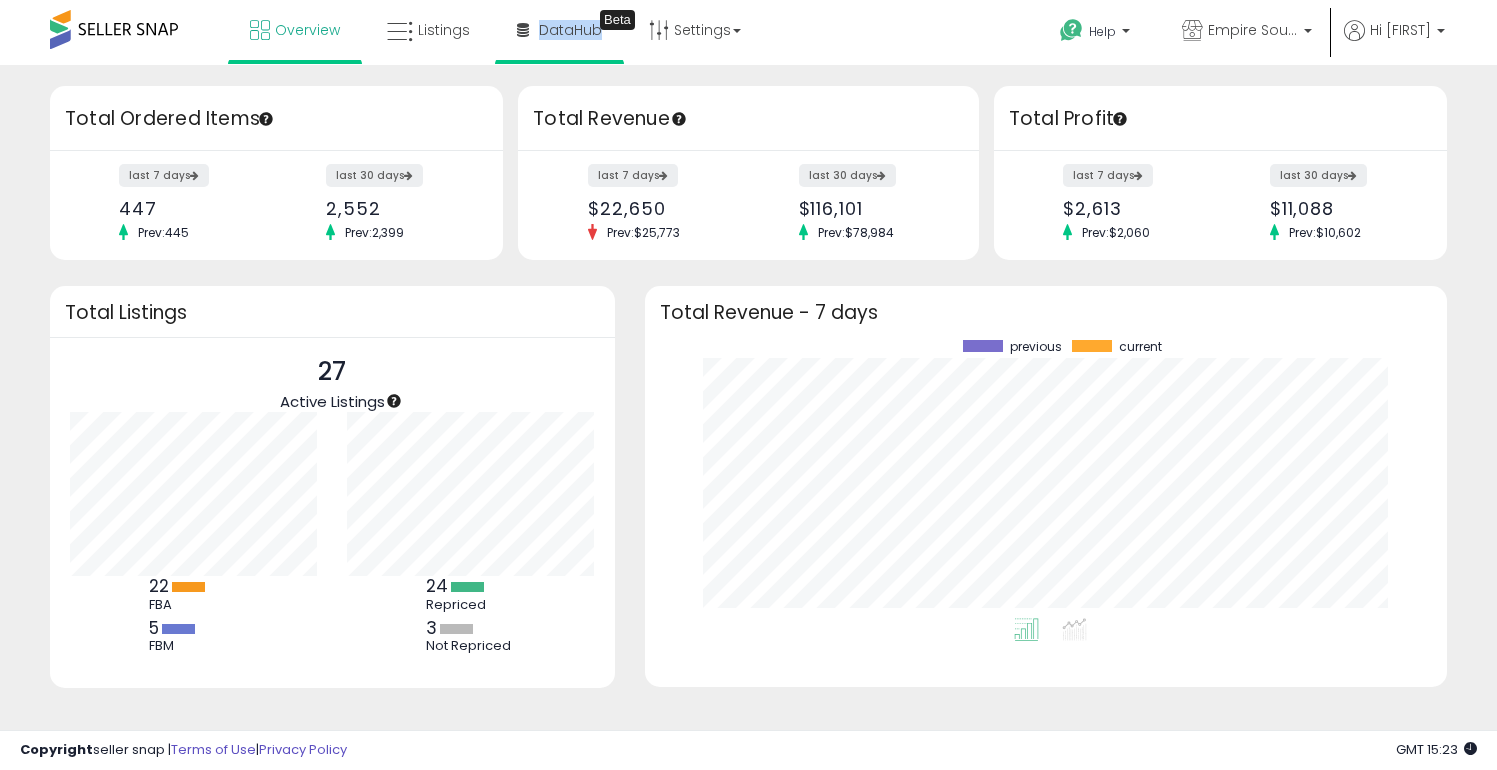 click at bounding box center [748, 1237] 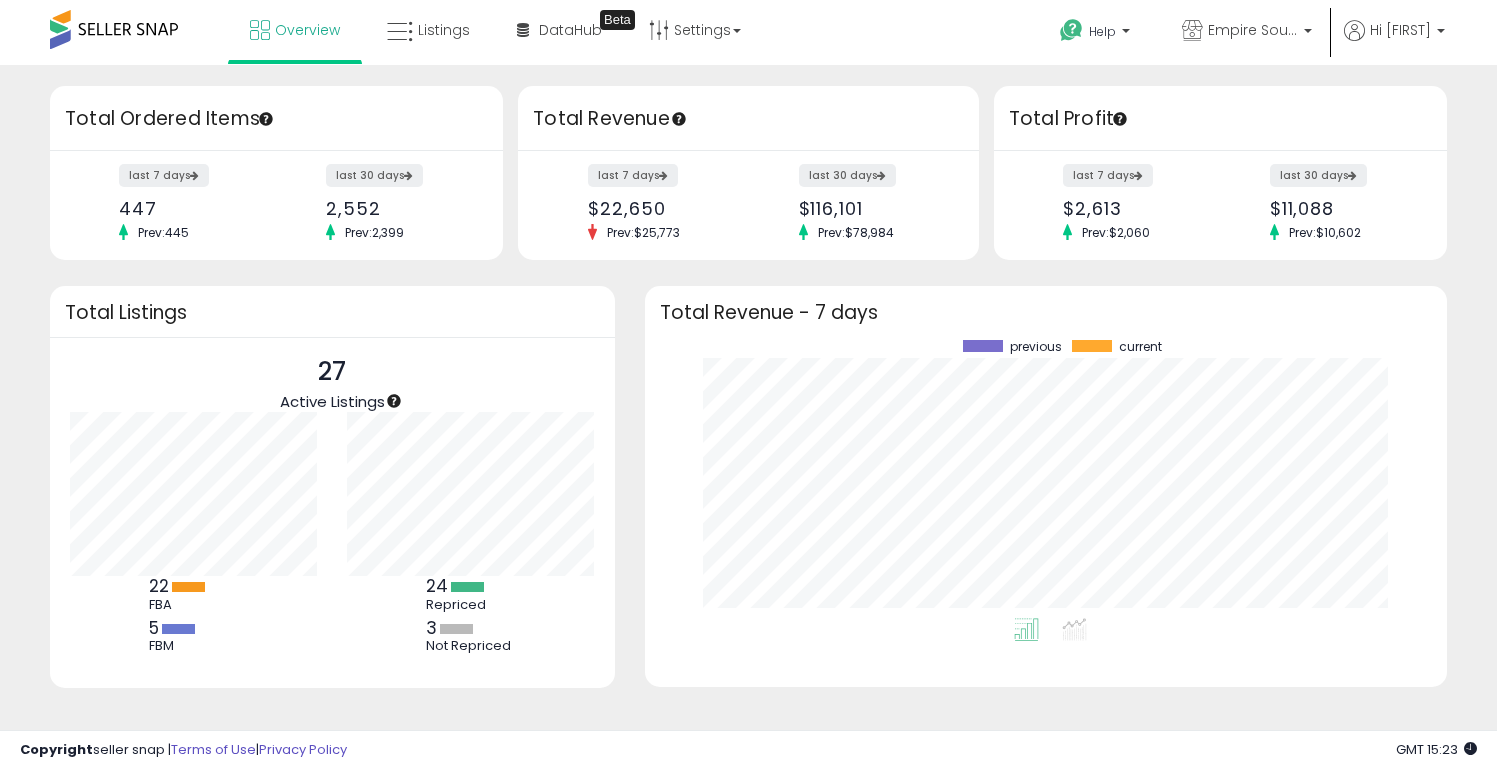 click on "Retrieving insights data..
Retrieving overview data..
Total Ordered Items
last 7 days
447
Prev:  445
last 30 days
2,552
Prev:  2,399" at bounding box center (748, 480) 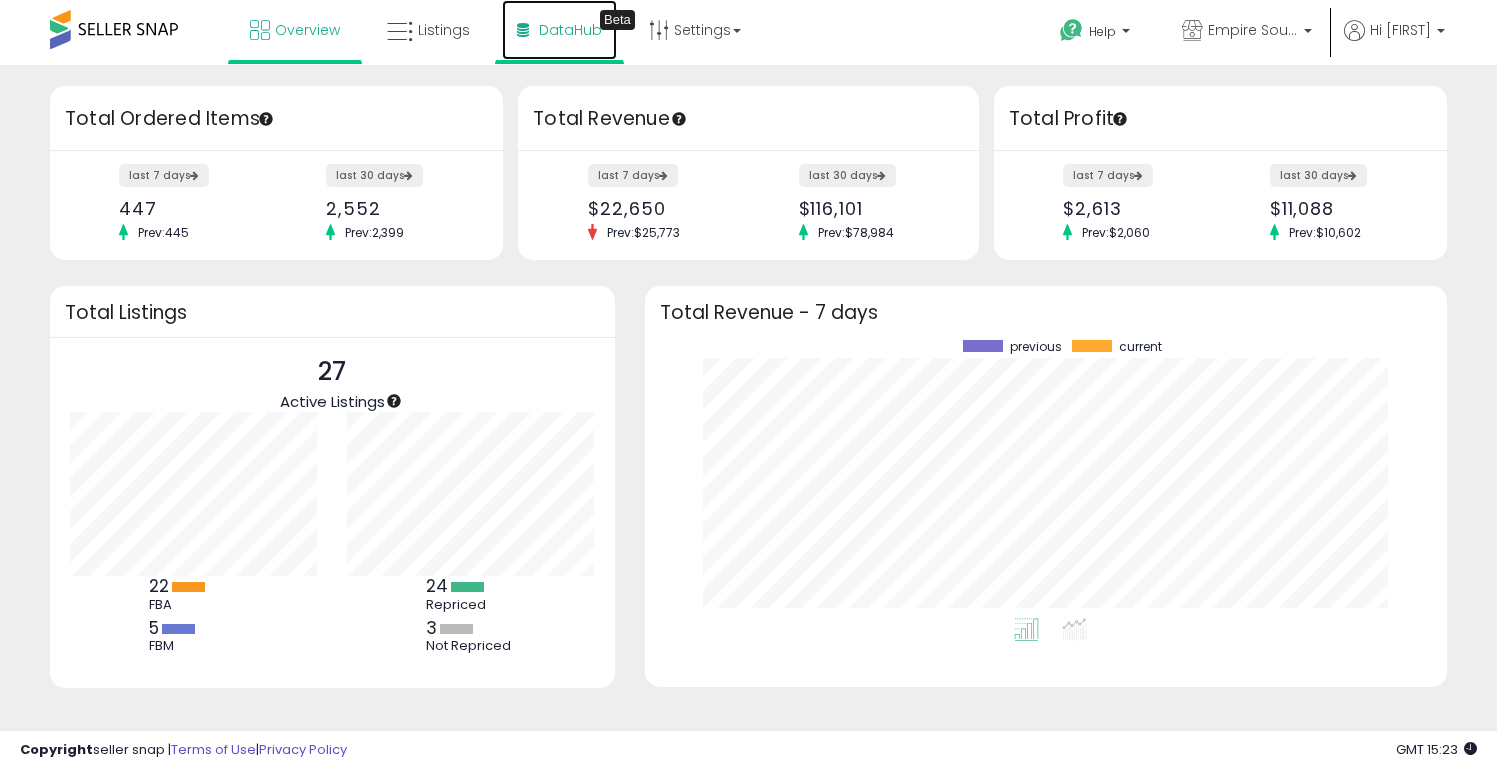 click on "DataHub Beta" at bounding box center [559, 30] 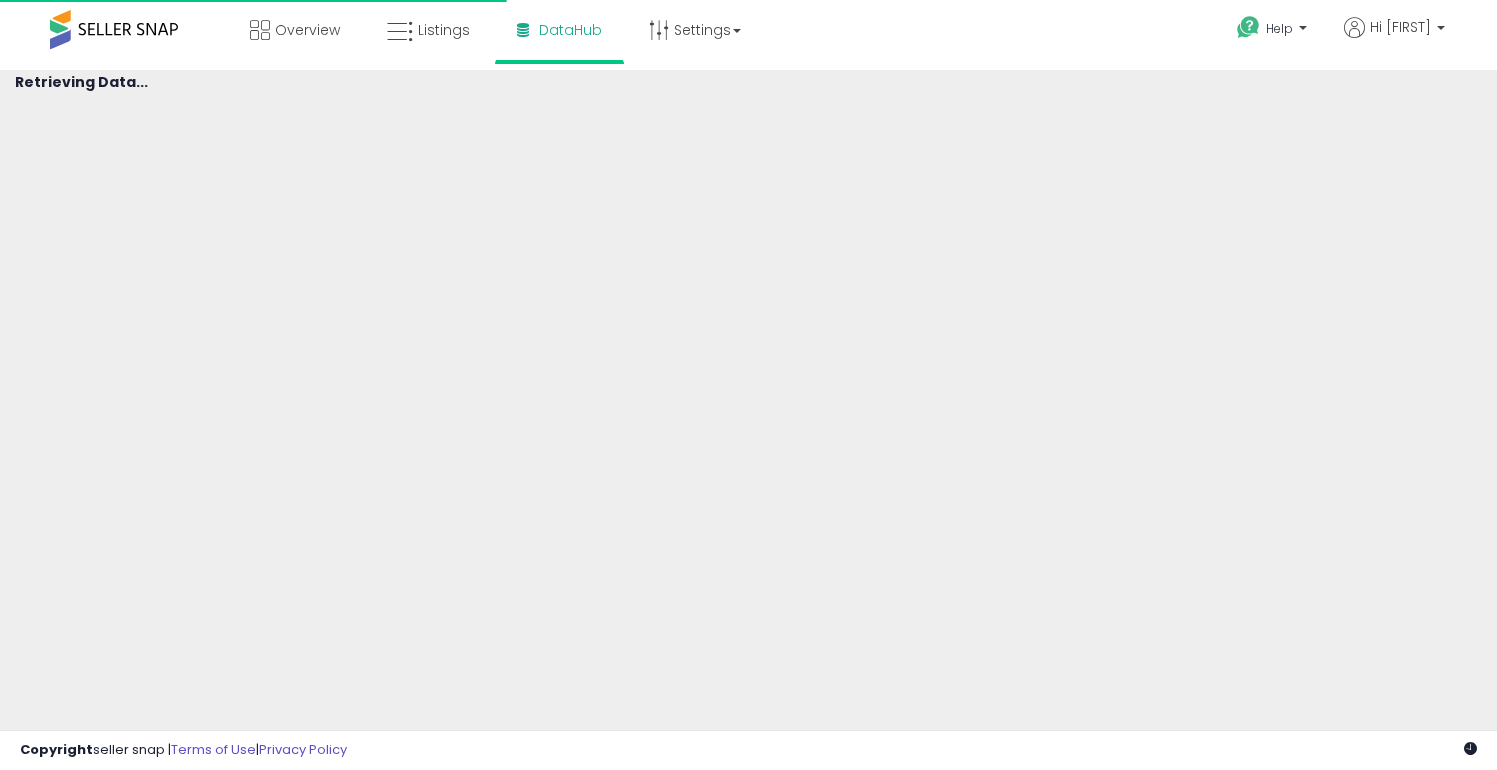 scroll, scrollTop: 0, scrollLeft: 0, axis: both 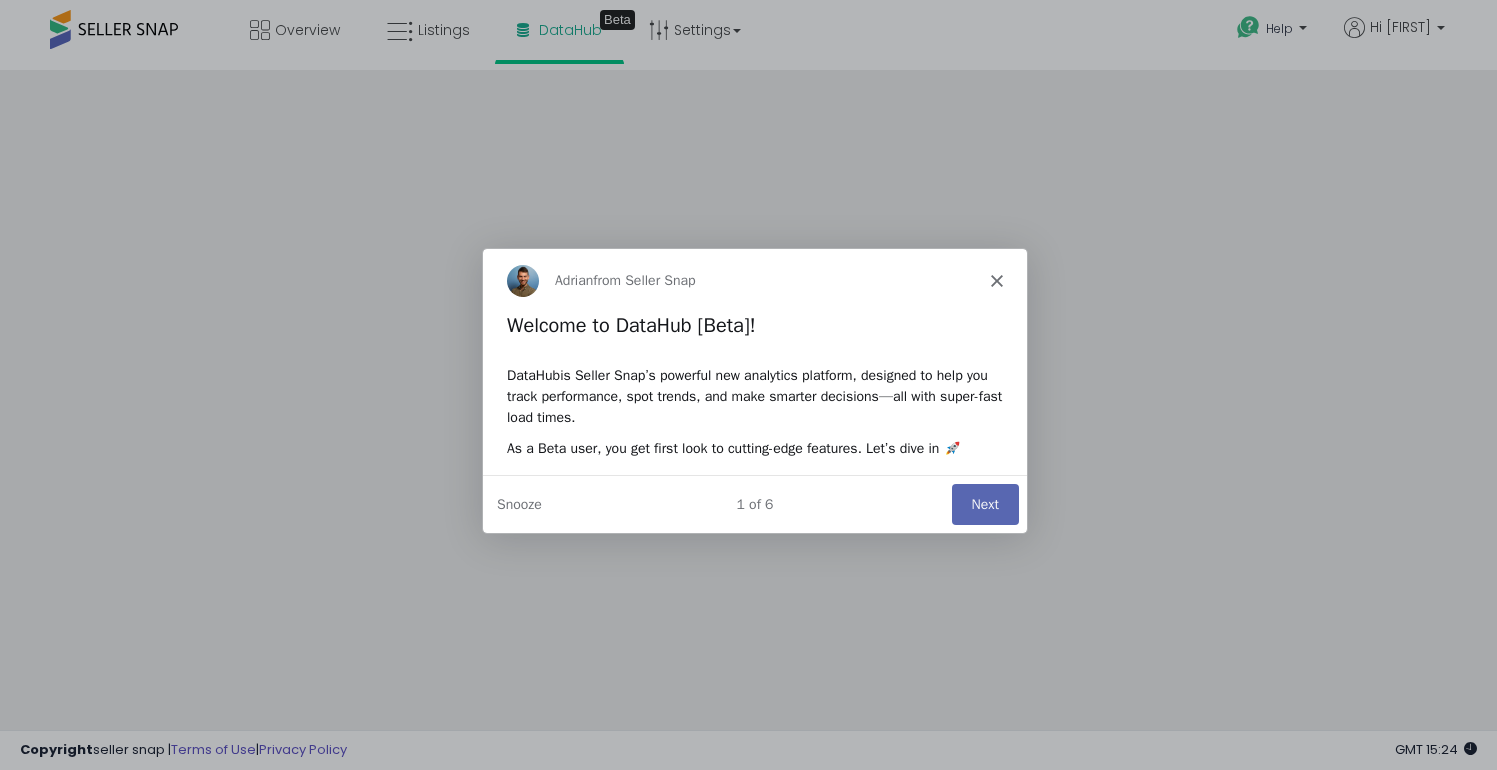 click 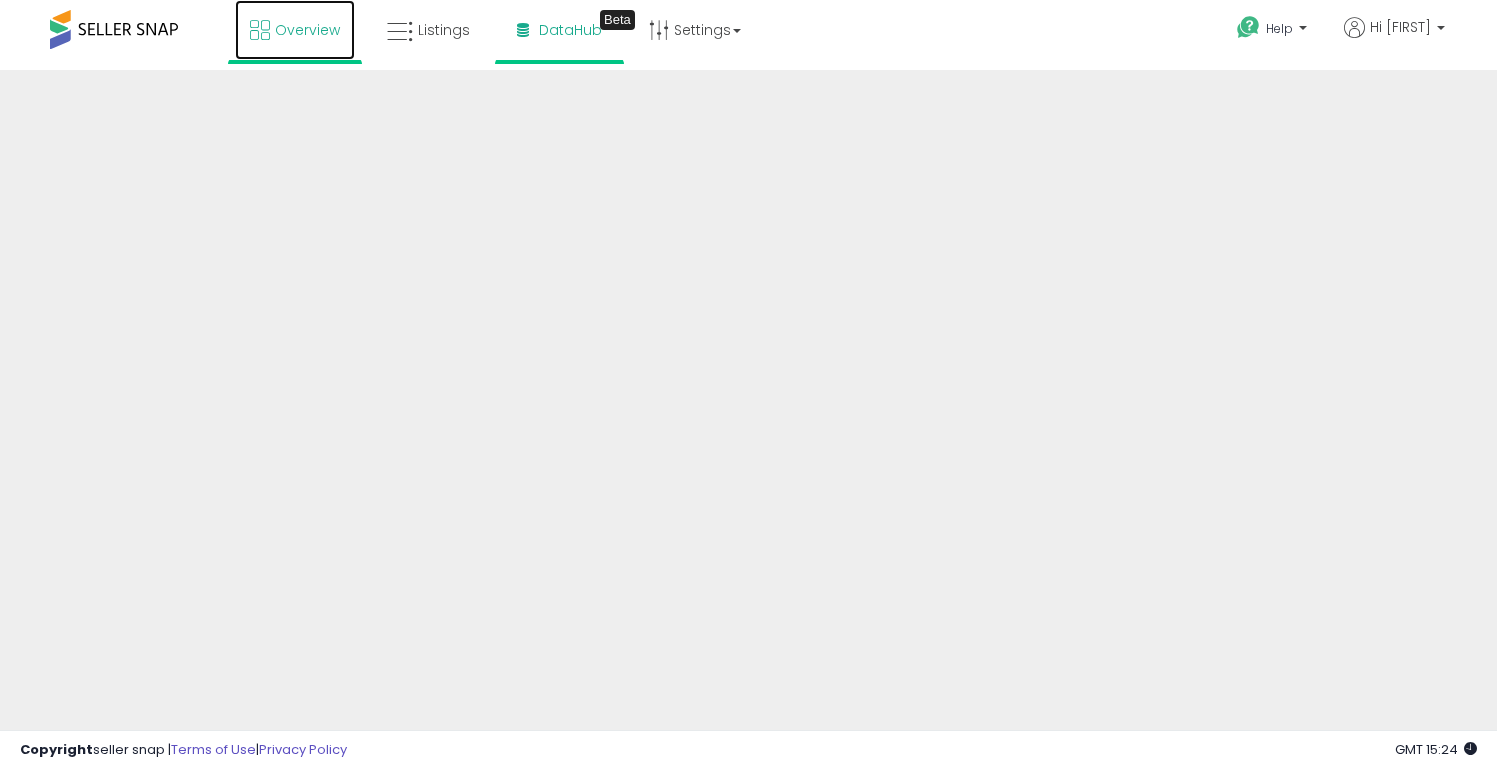 click at bounding box center (260, 30) 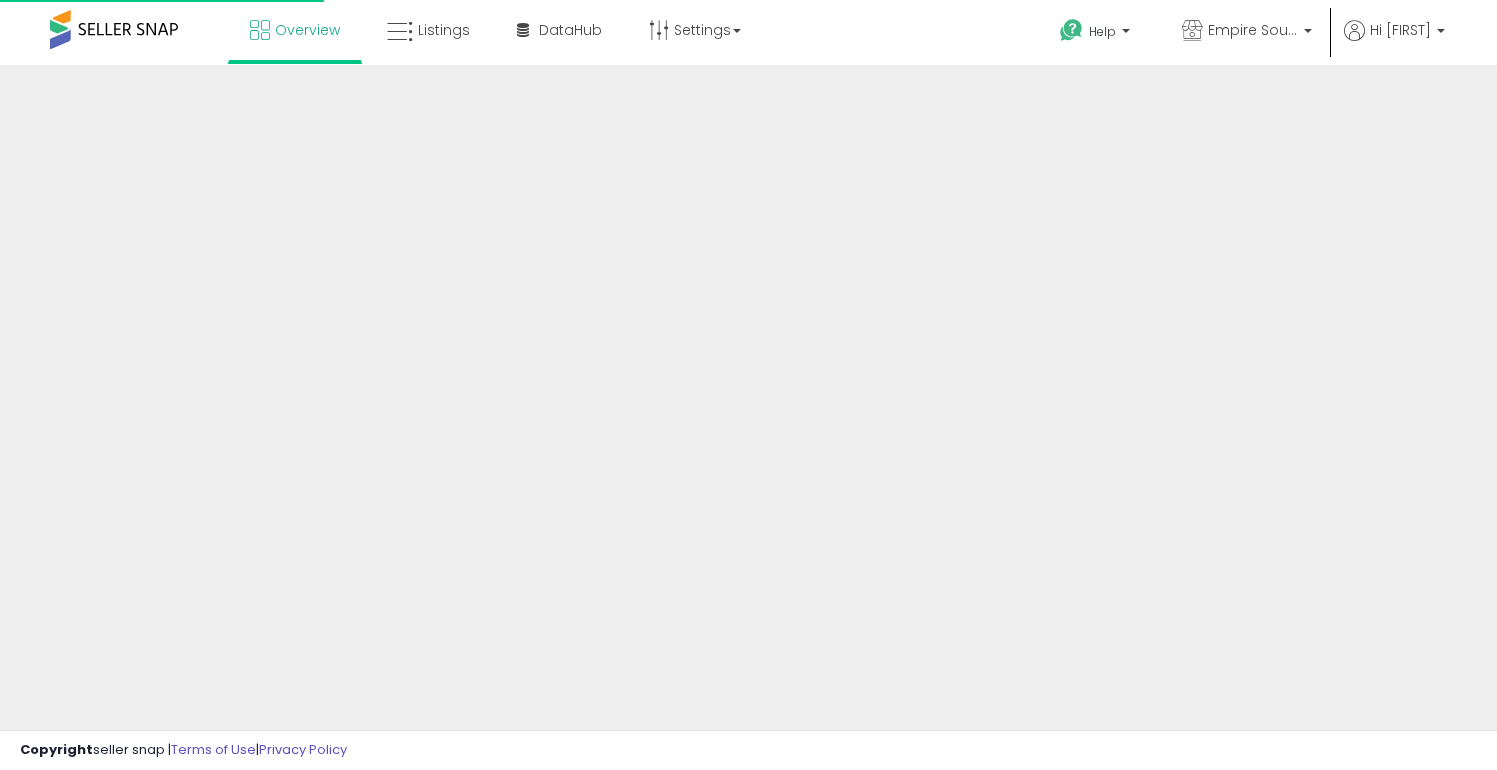 scroll, scrollTop: 0, scrollLeft: 0, axis: both 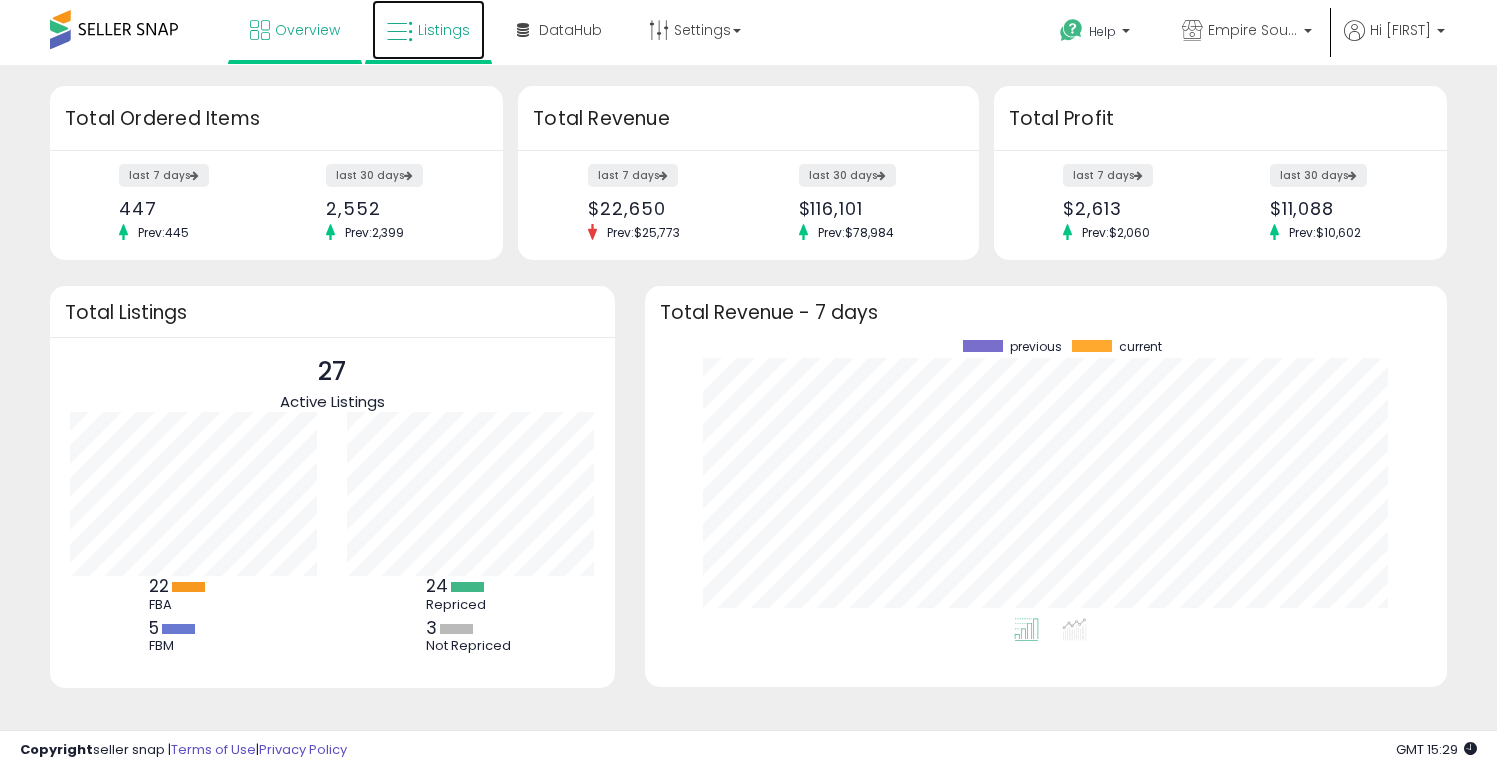 click on "Listings" at bounding box center [444, 30] 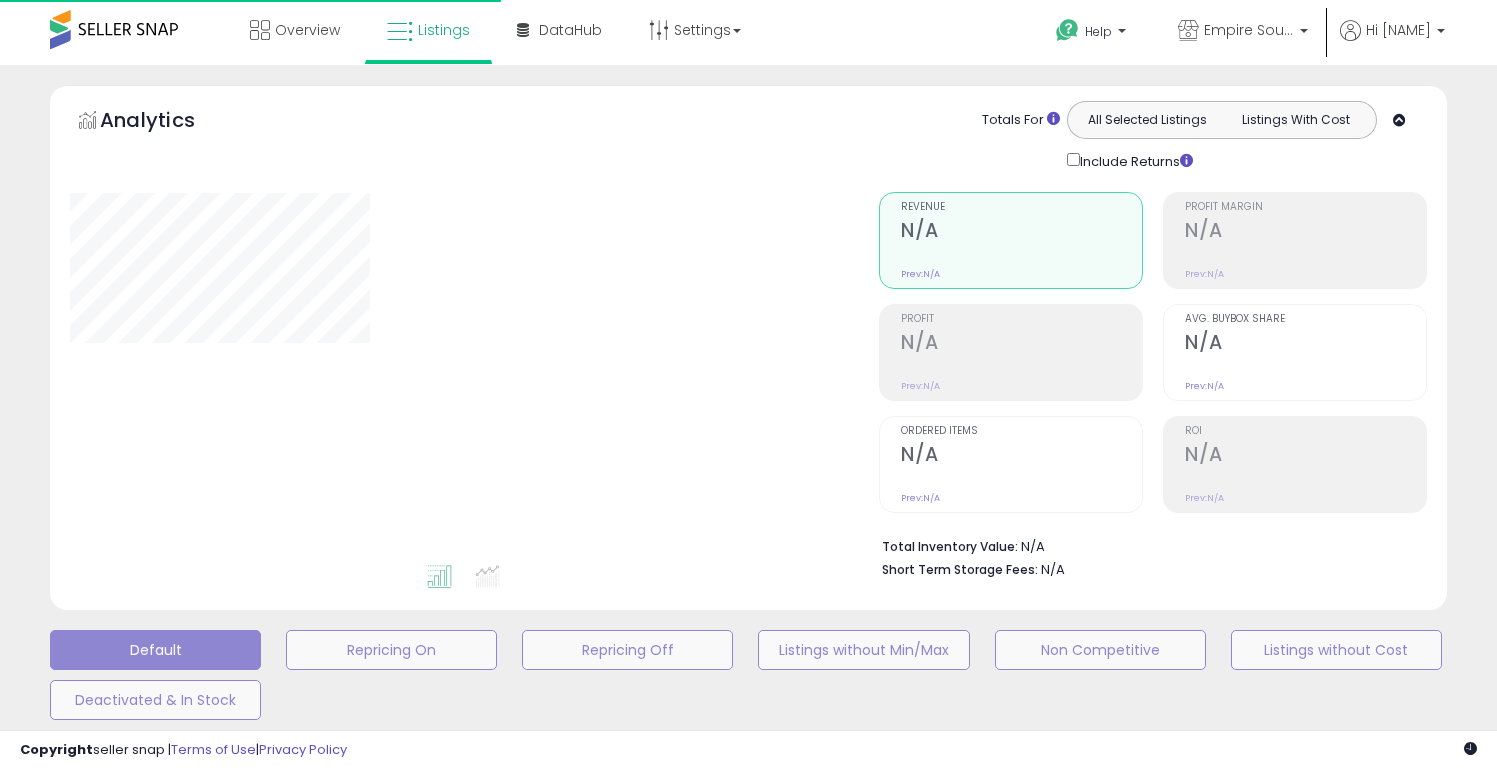 scroll, scrollTop: 0, scrollLeft: 0, axis: both 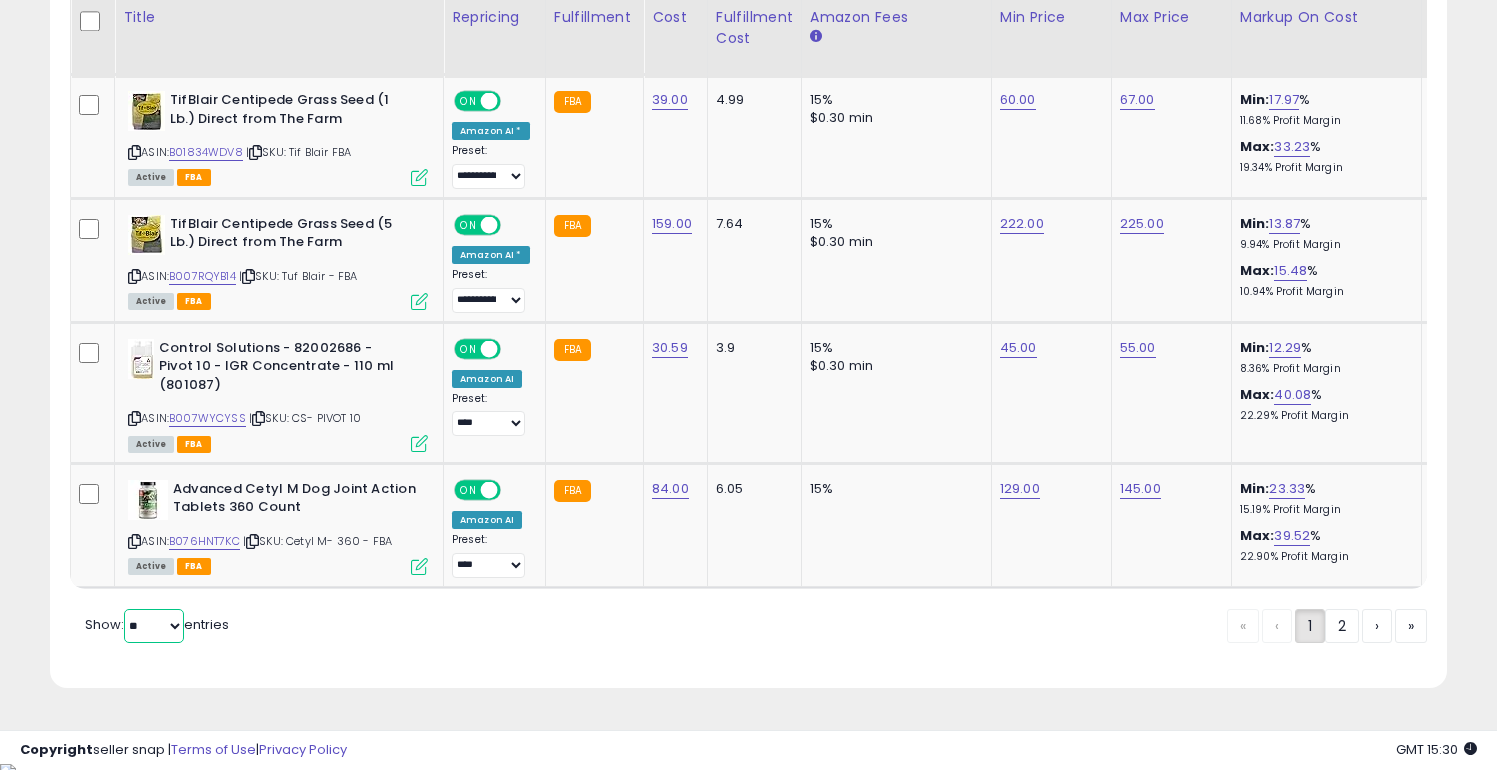 click on "**
**" at bounding box center (154, 626) 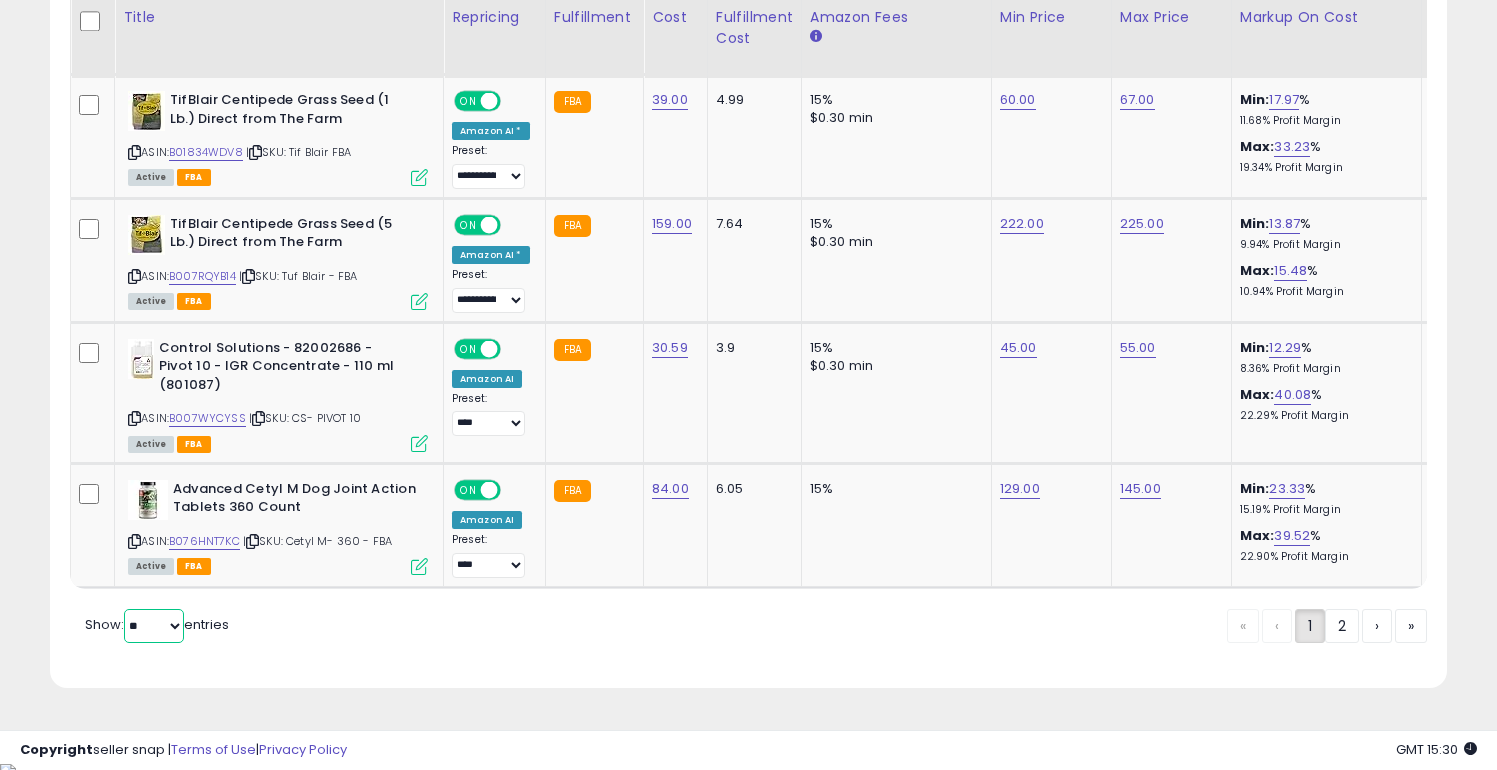 select on "**" 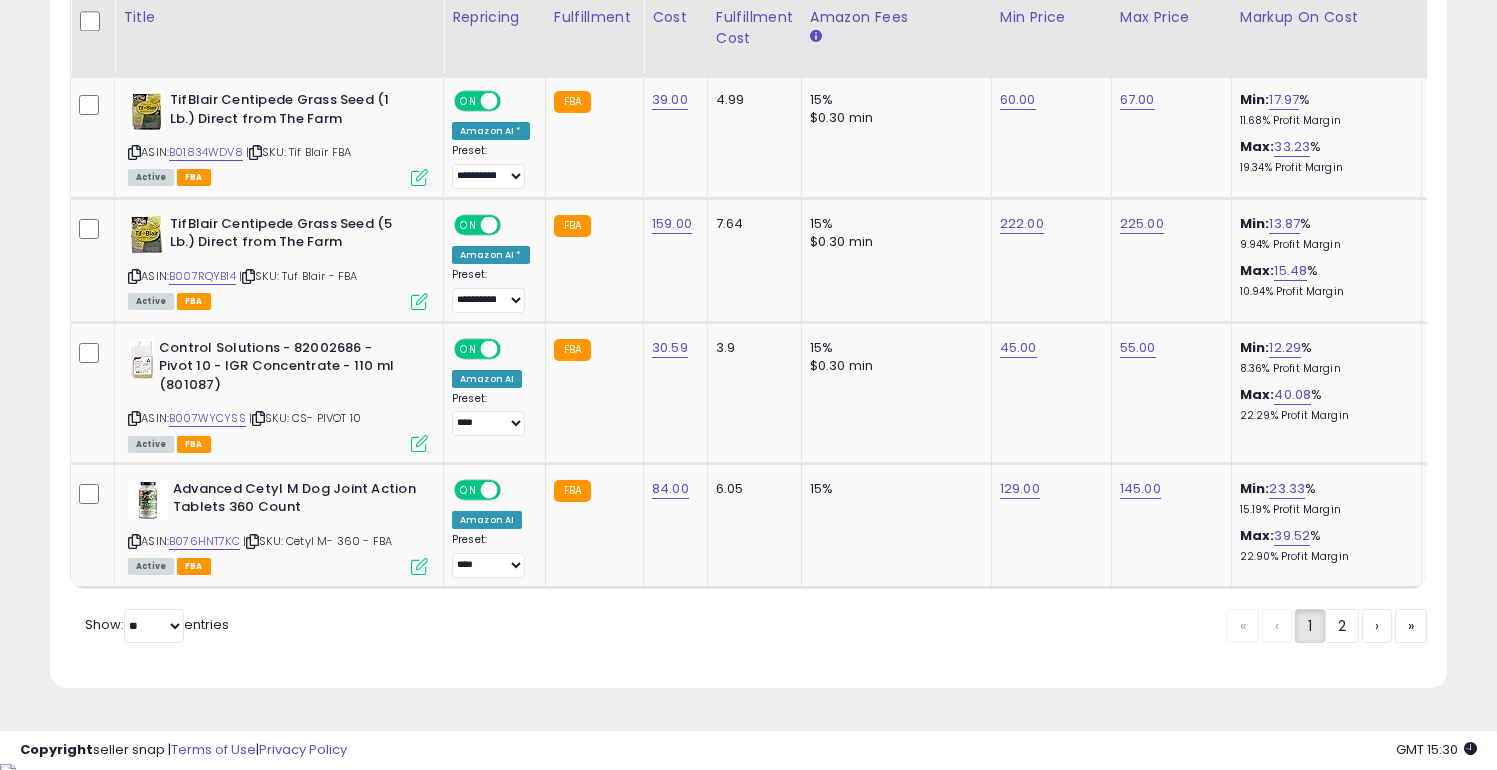 click on "Retrieving listings data.." at bounding box center (0, 0) 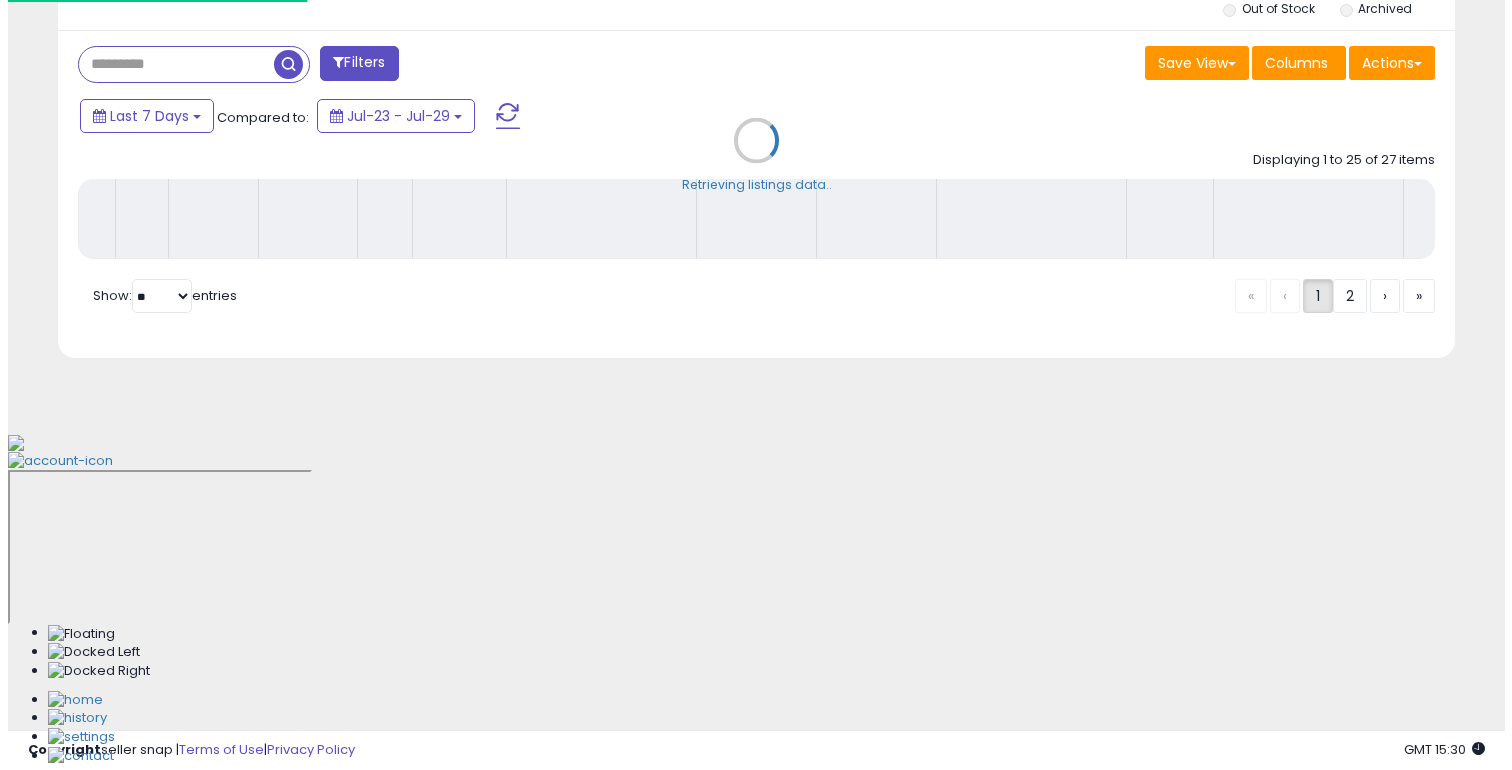 scroll, scrollTop: 399, scrollLeft: 0, axis: vertical 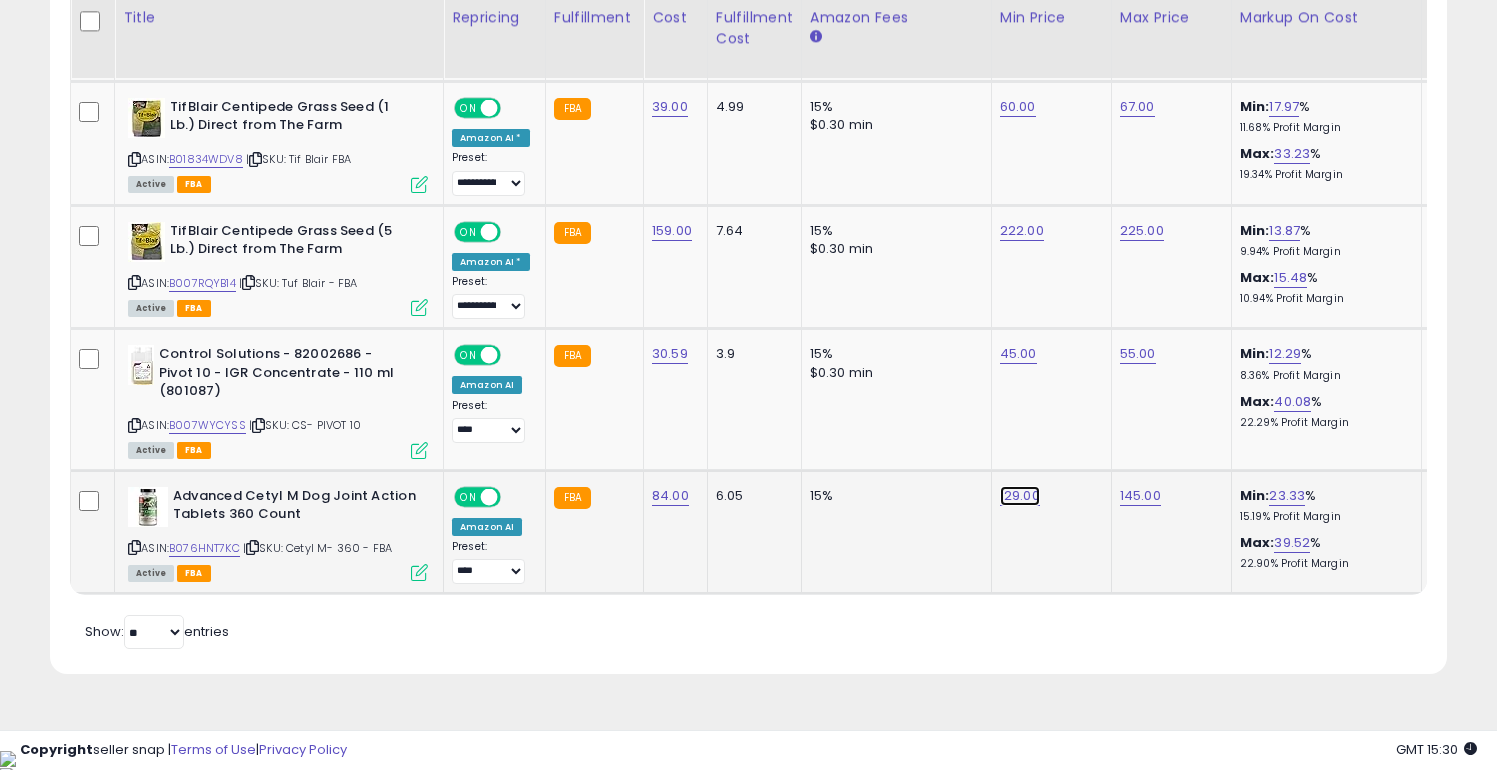 click on "129.00" at bounding box center [1019, -3135] 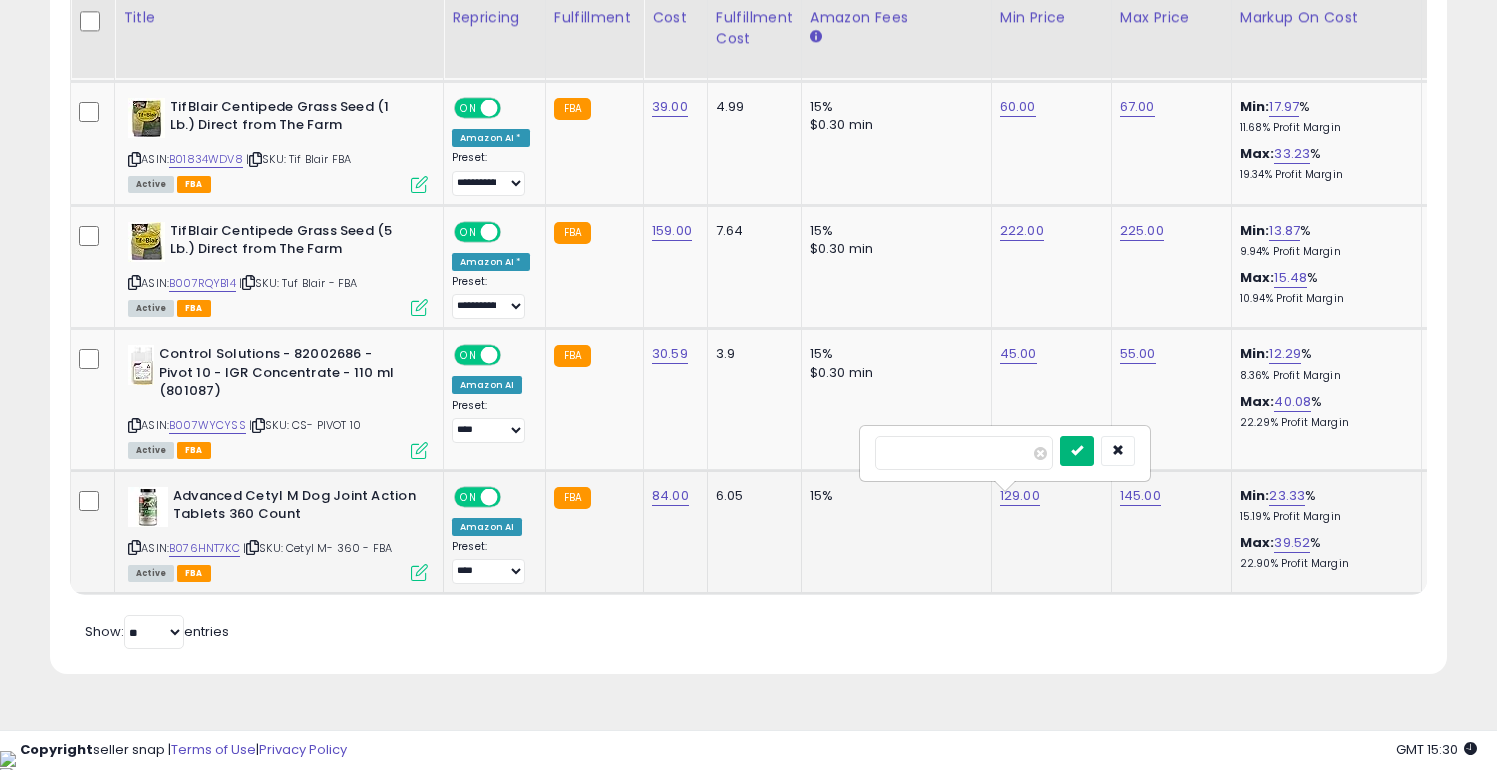 type on "******" 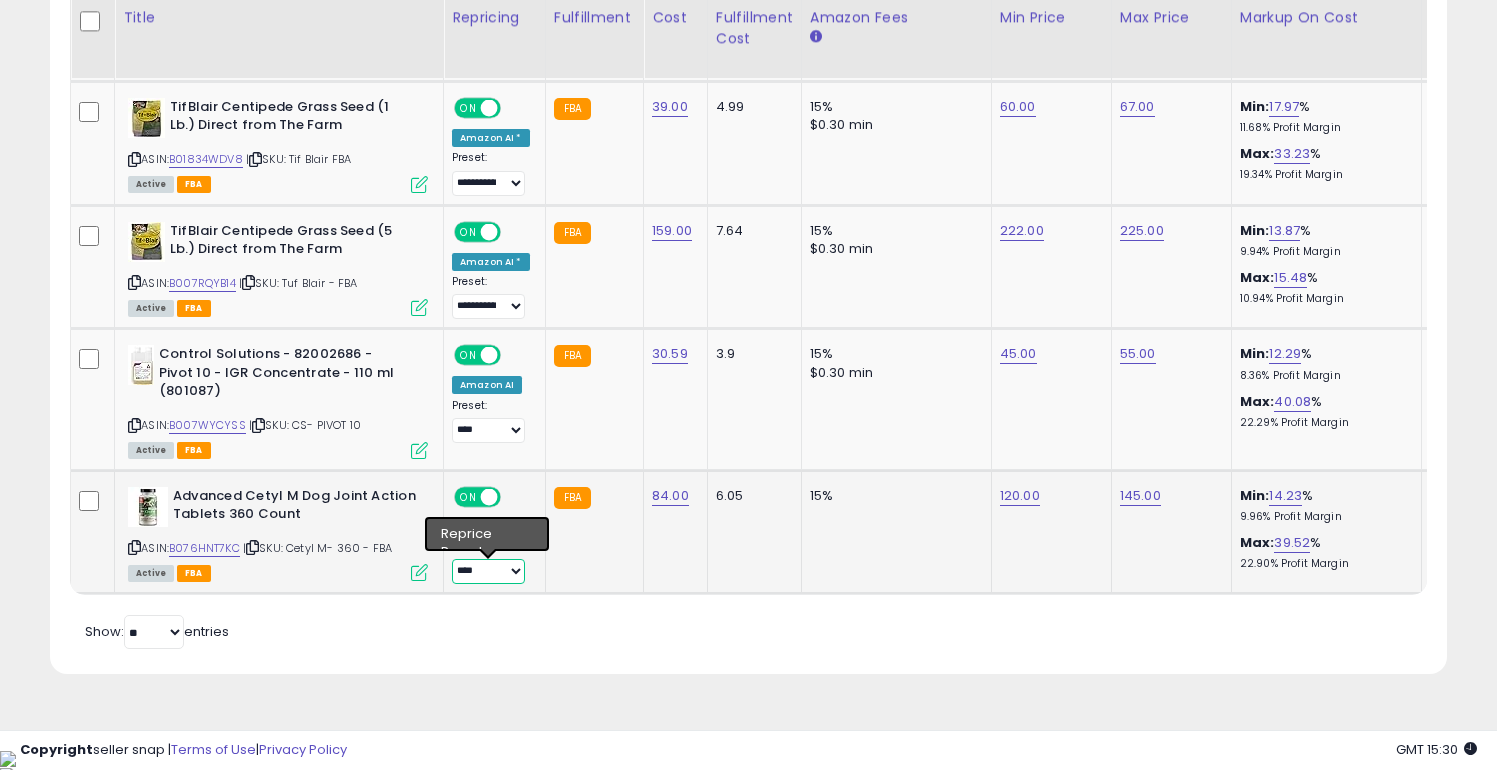 click on "**********" at bounding box center [488, 571] 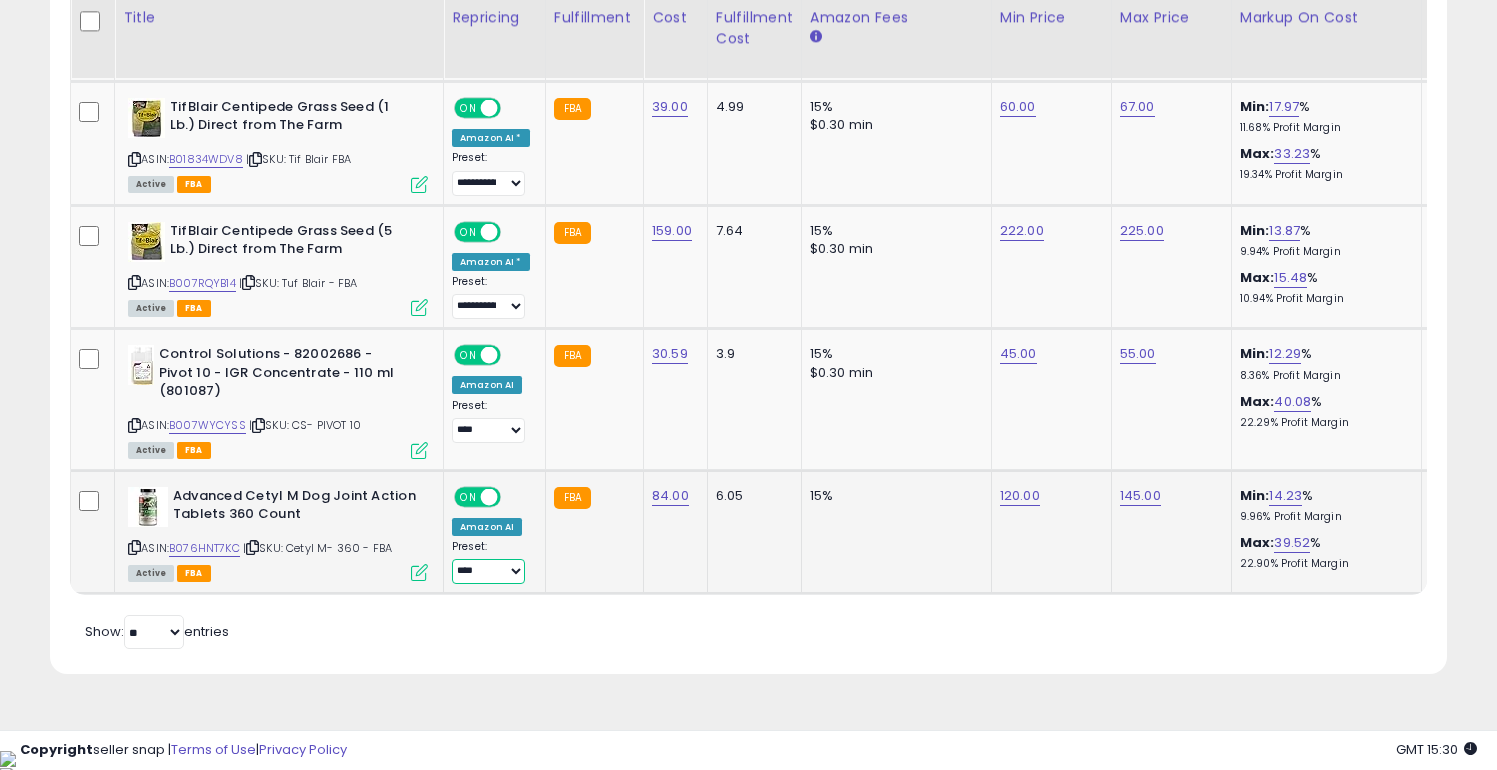 click on "**********" at bounding box center [488, 571] 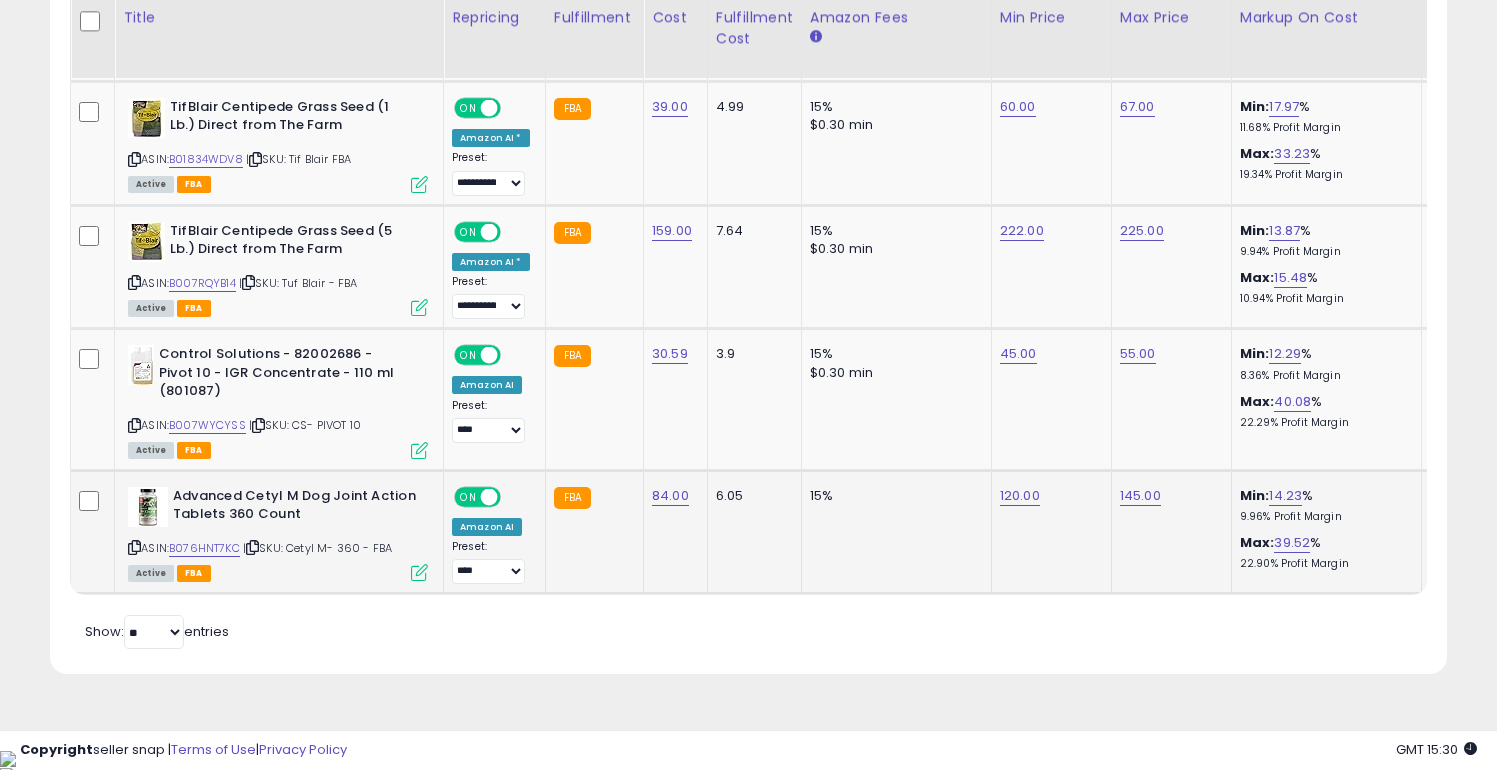 click at bounding box center [419, 572] 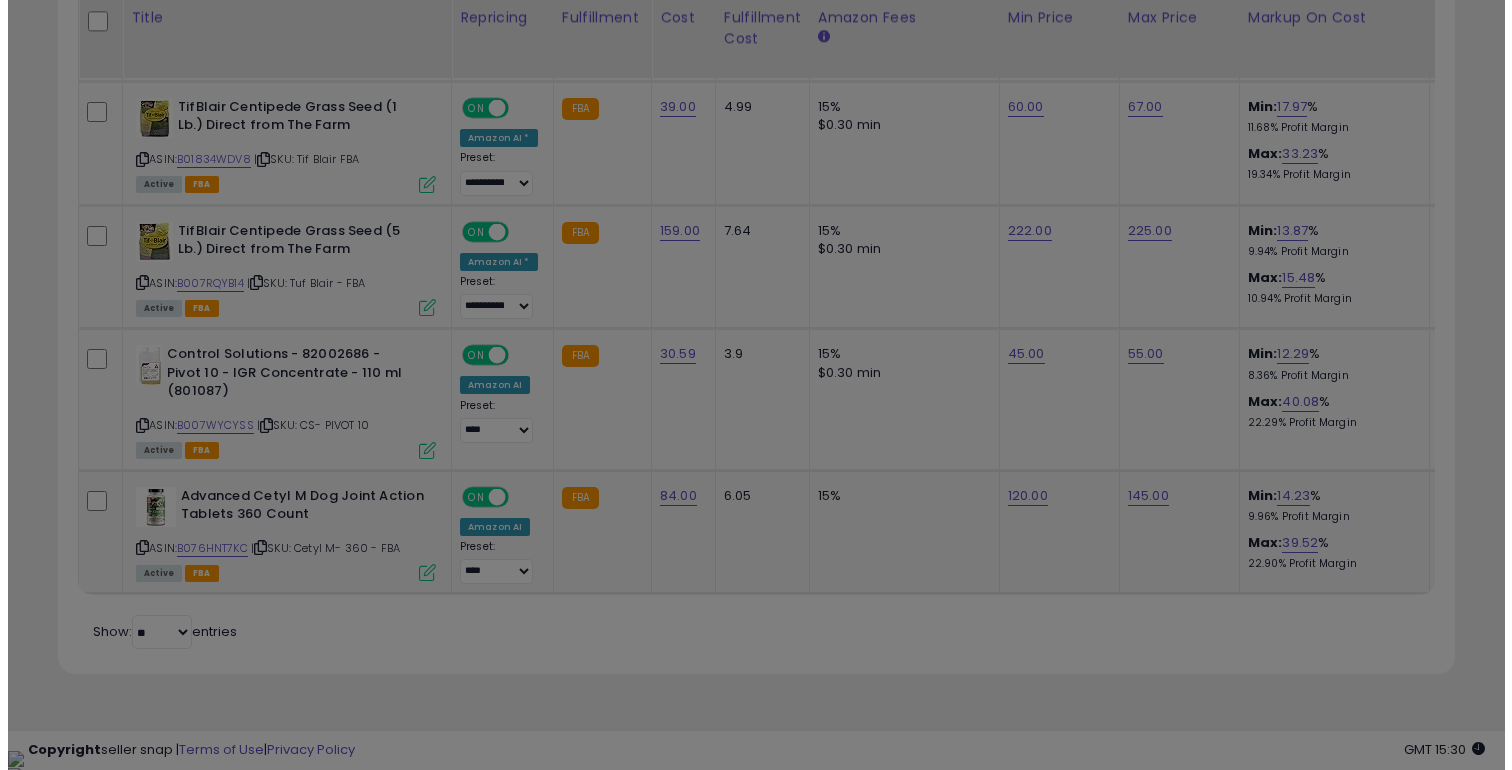 scroll, scrollTop: 999590, scrollLeft: 999182, axis: both 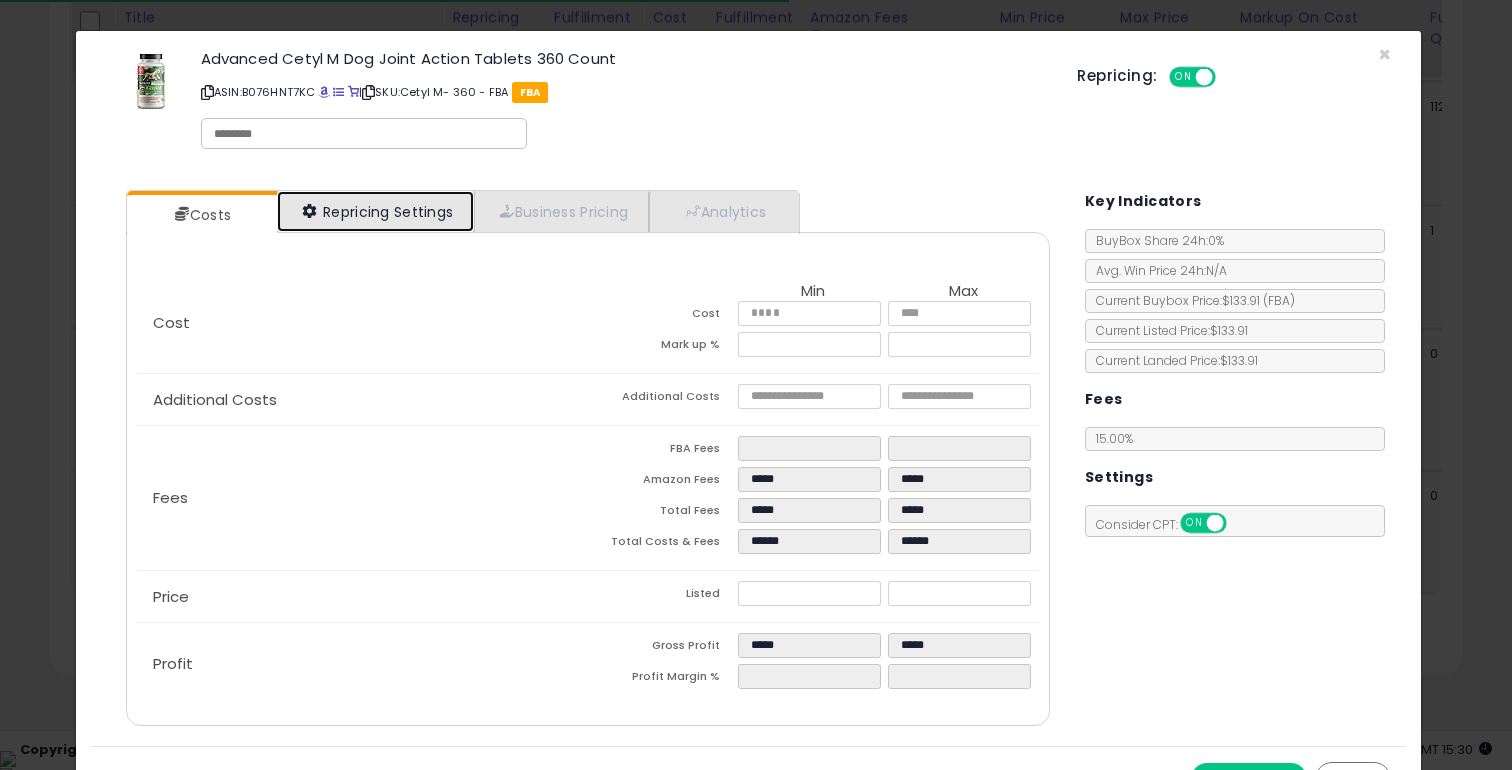click on "Repricing Settings" at bounding box center (376, 211) 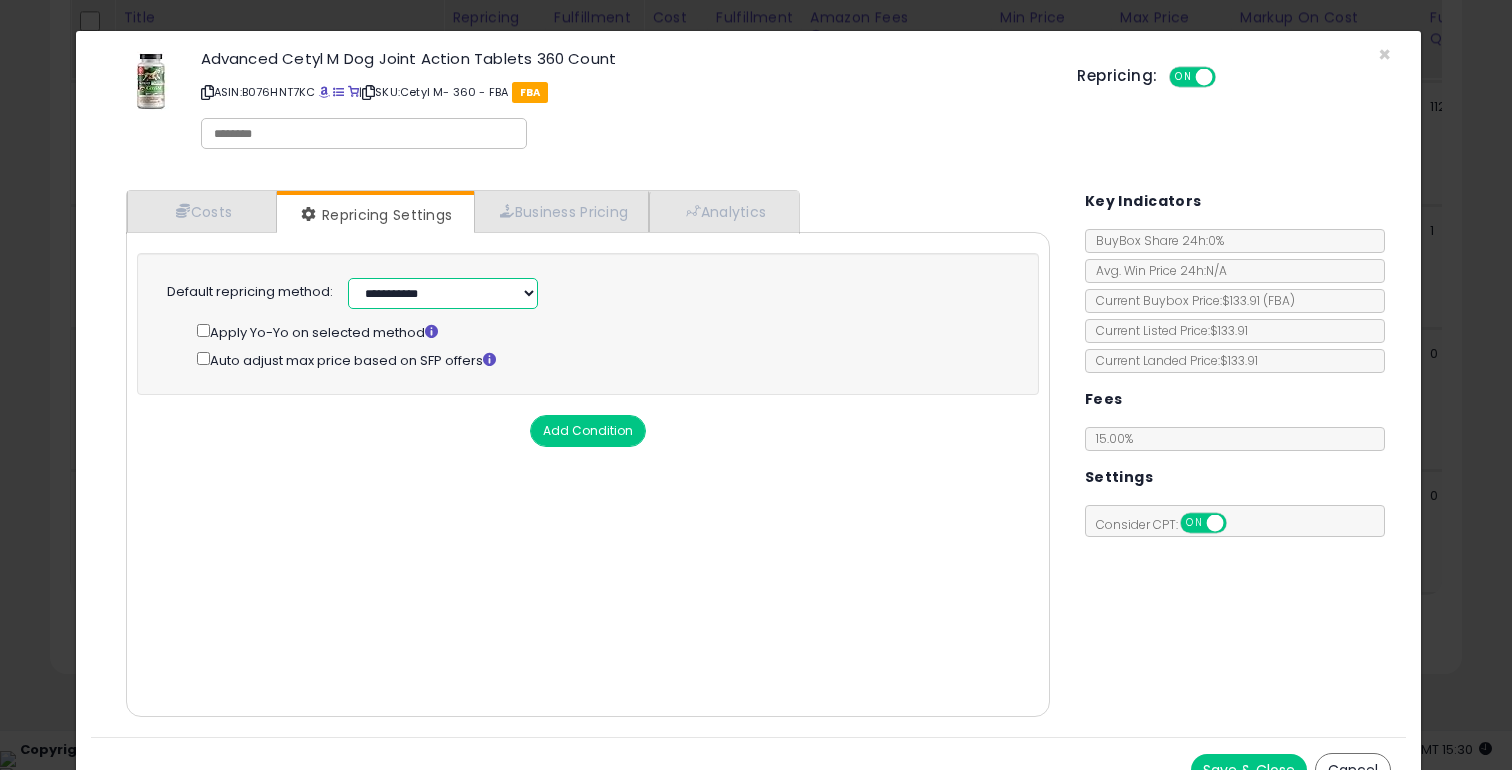 click on "**********" at bounding box center [443, 293] 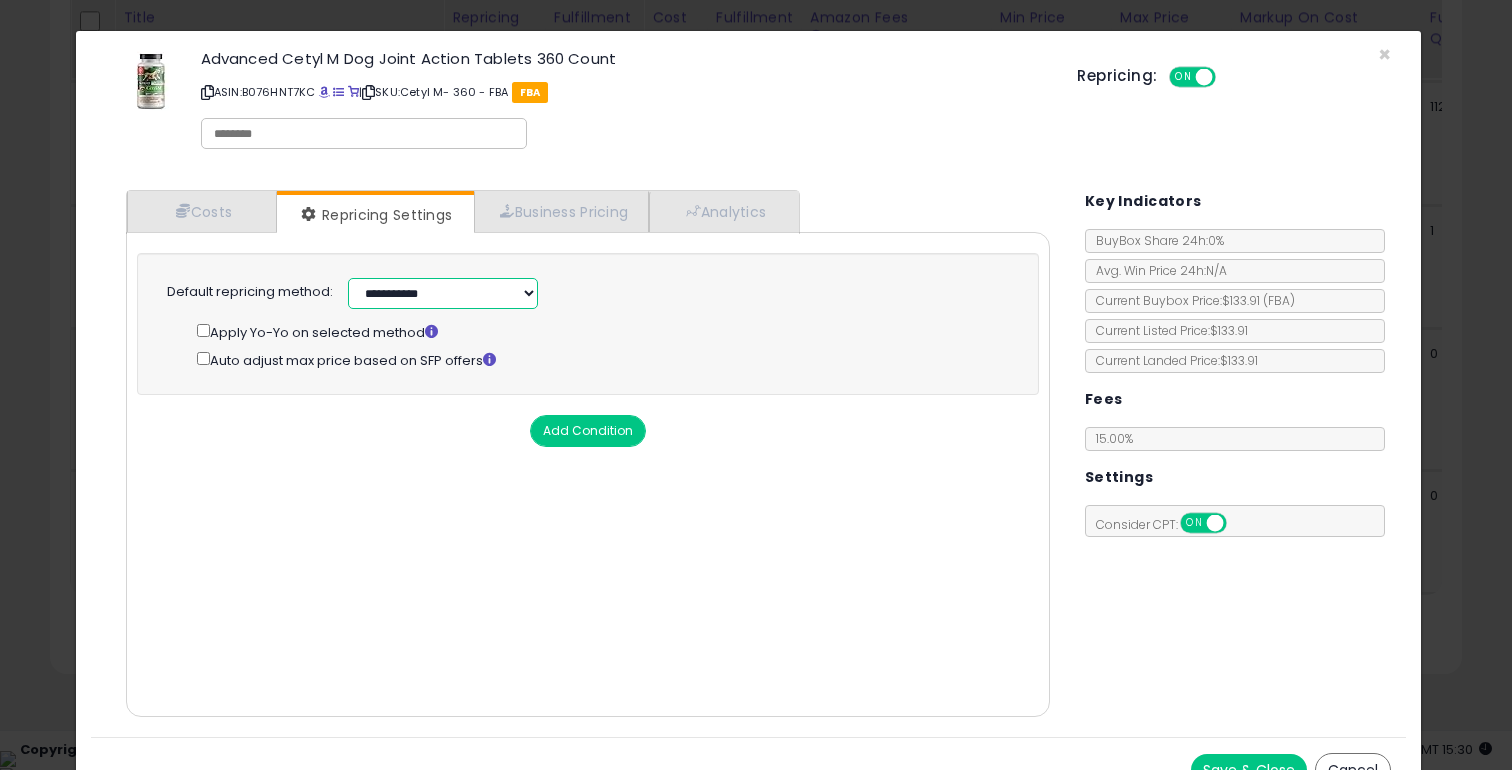 select on "******" 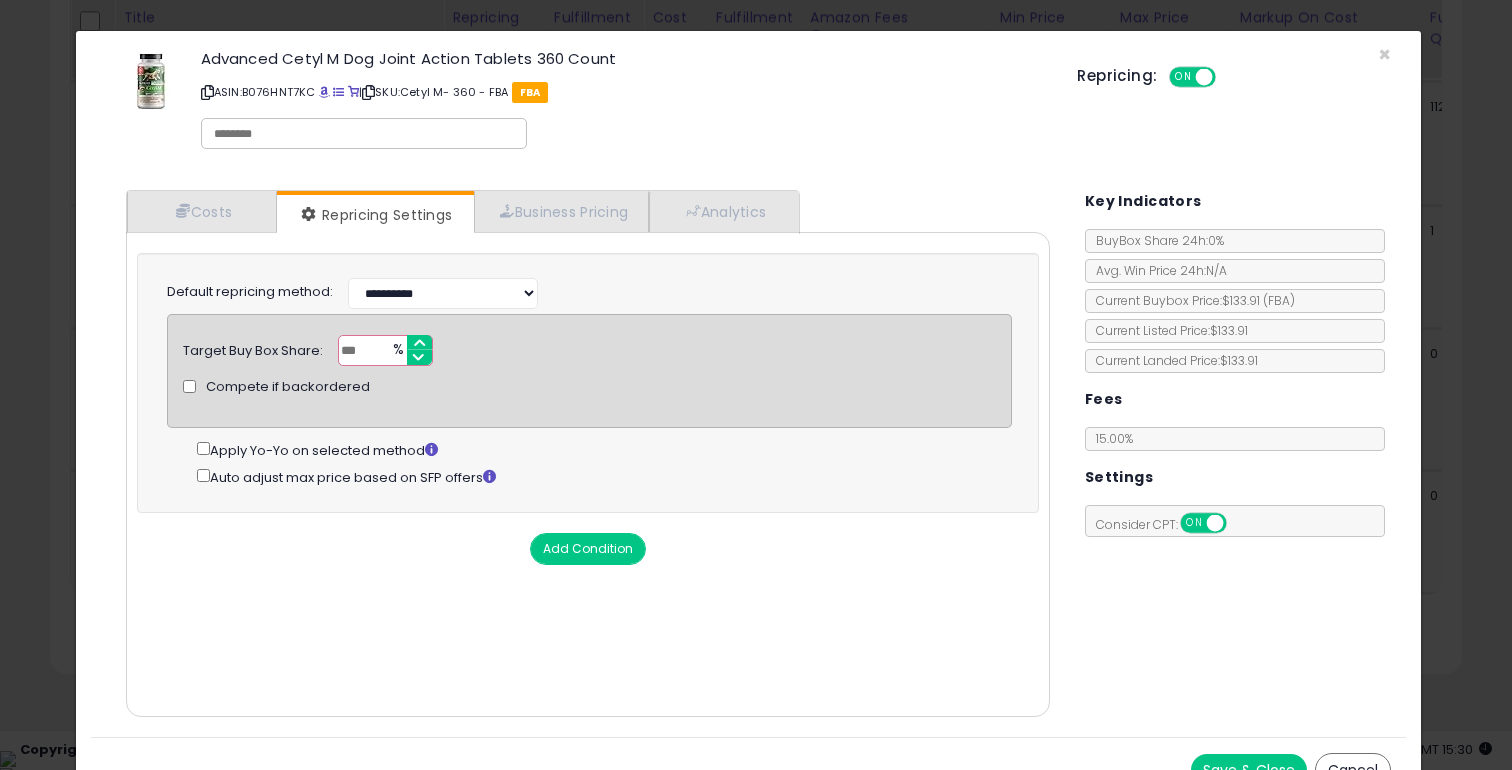 click on "***" at bounding box center [385, 350] 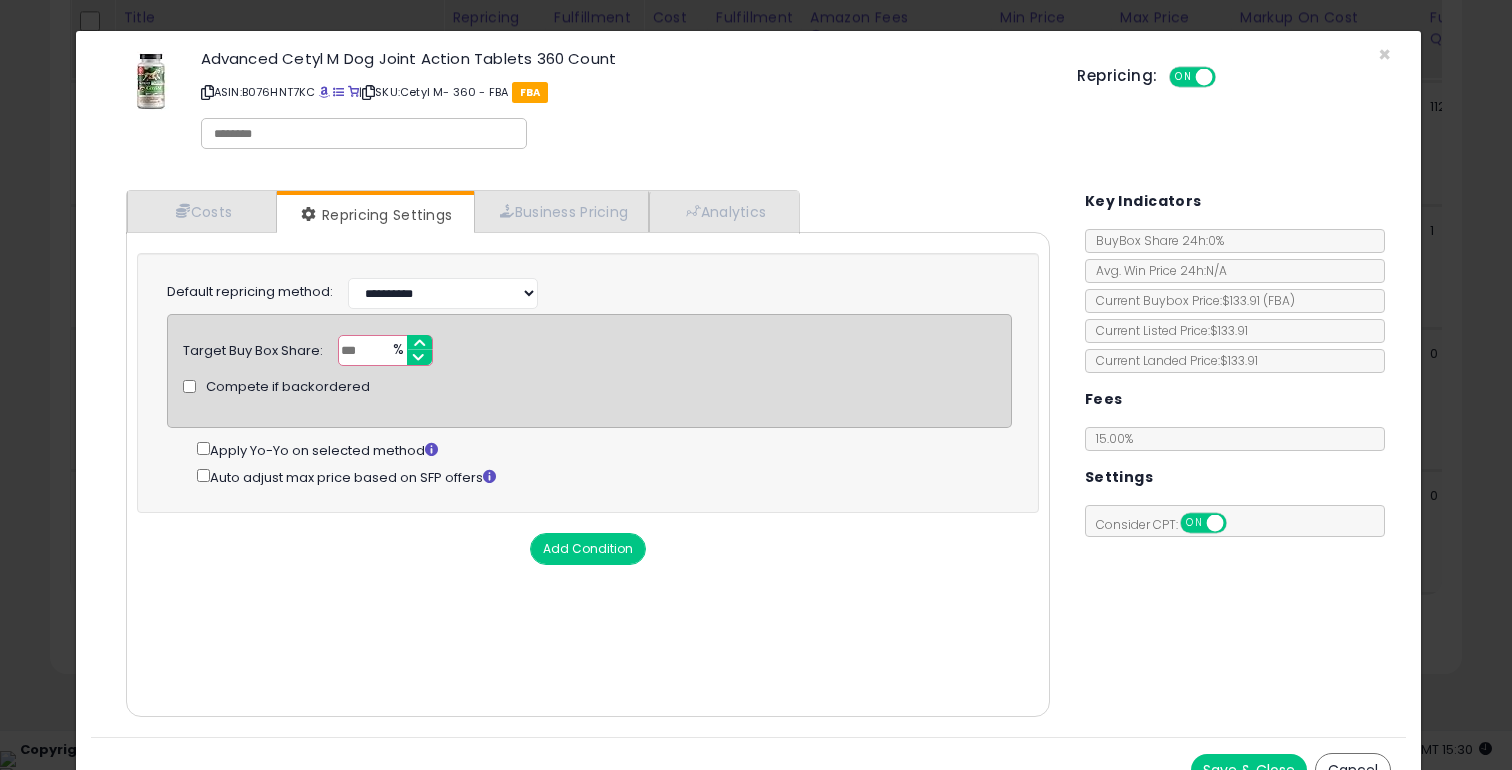 type on "**" 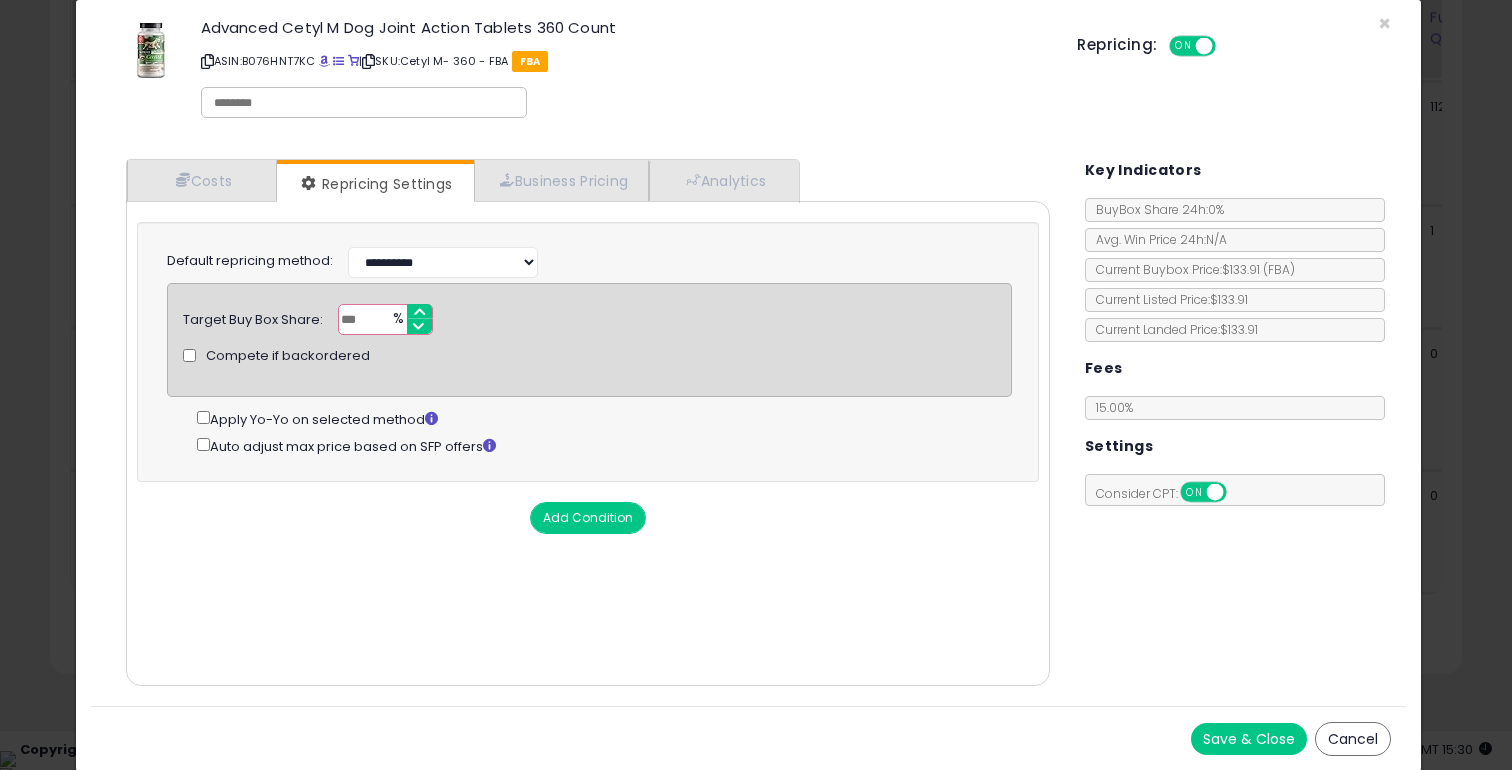 click on "Save & Close" at bounding box center [1249, 739] 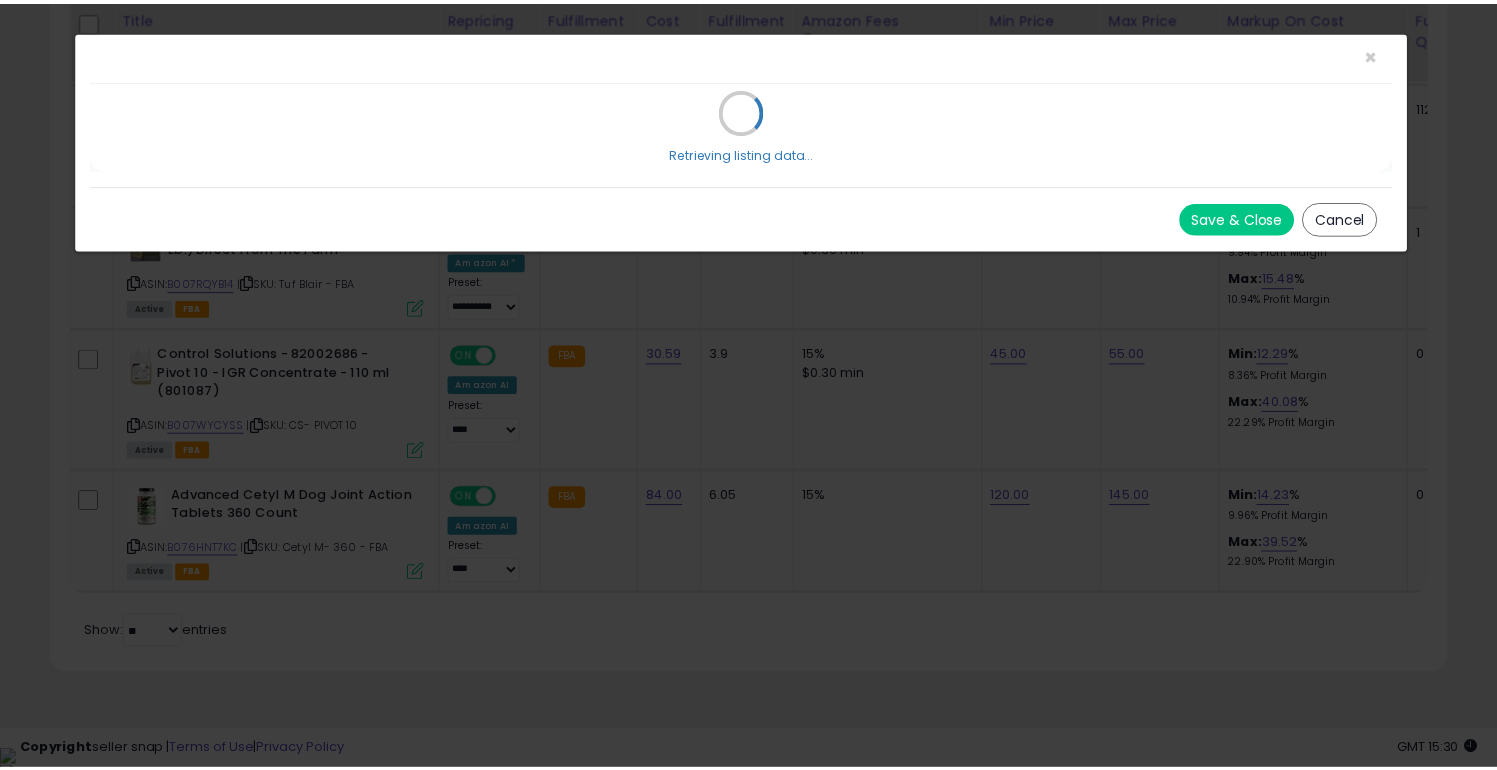 scroll, scrollTop: 0, scrollLeft: 0, axis: both 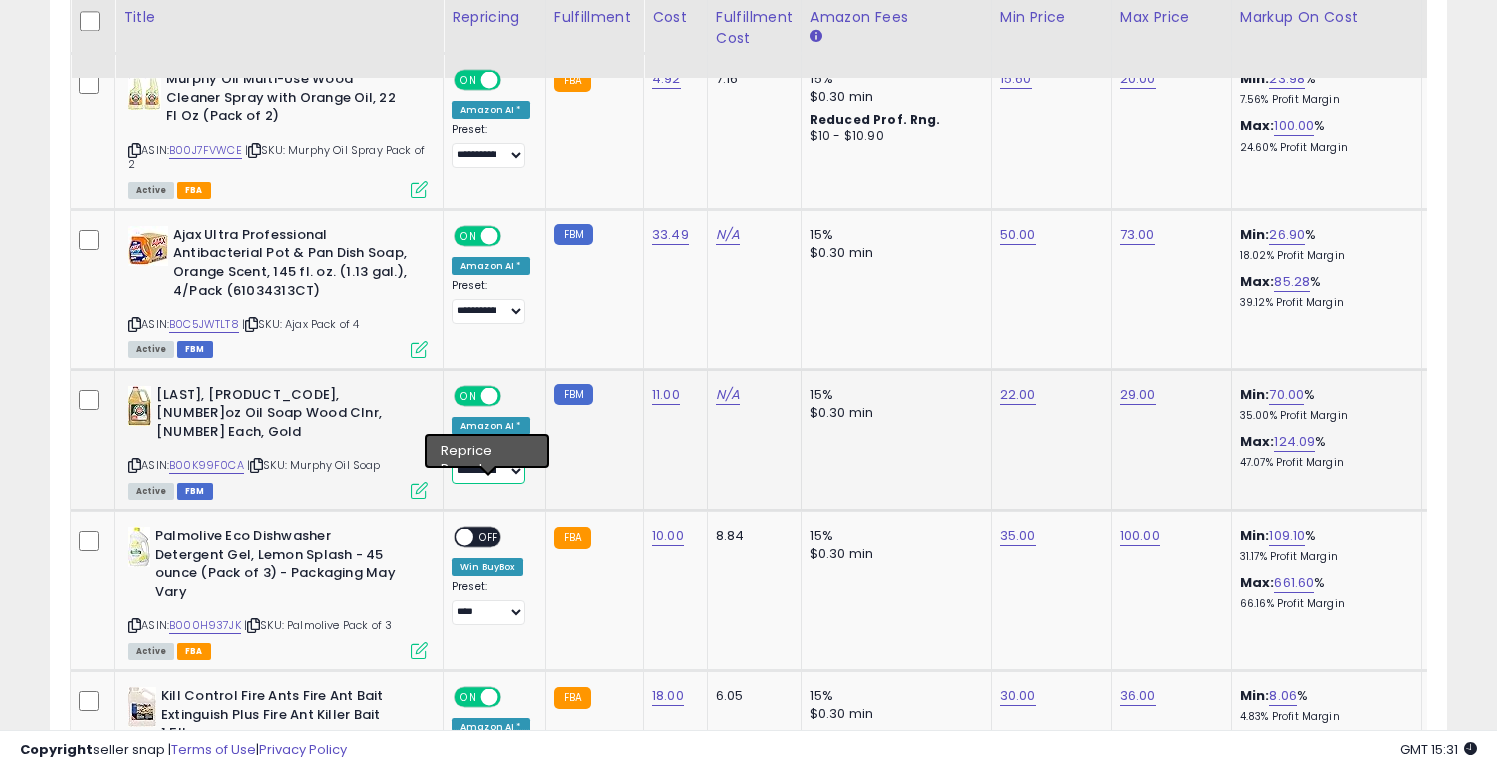 click on "**********" at bounding box center [488, 471] 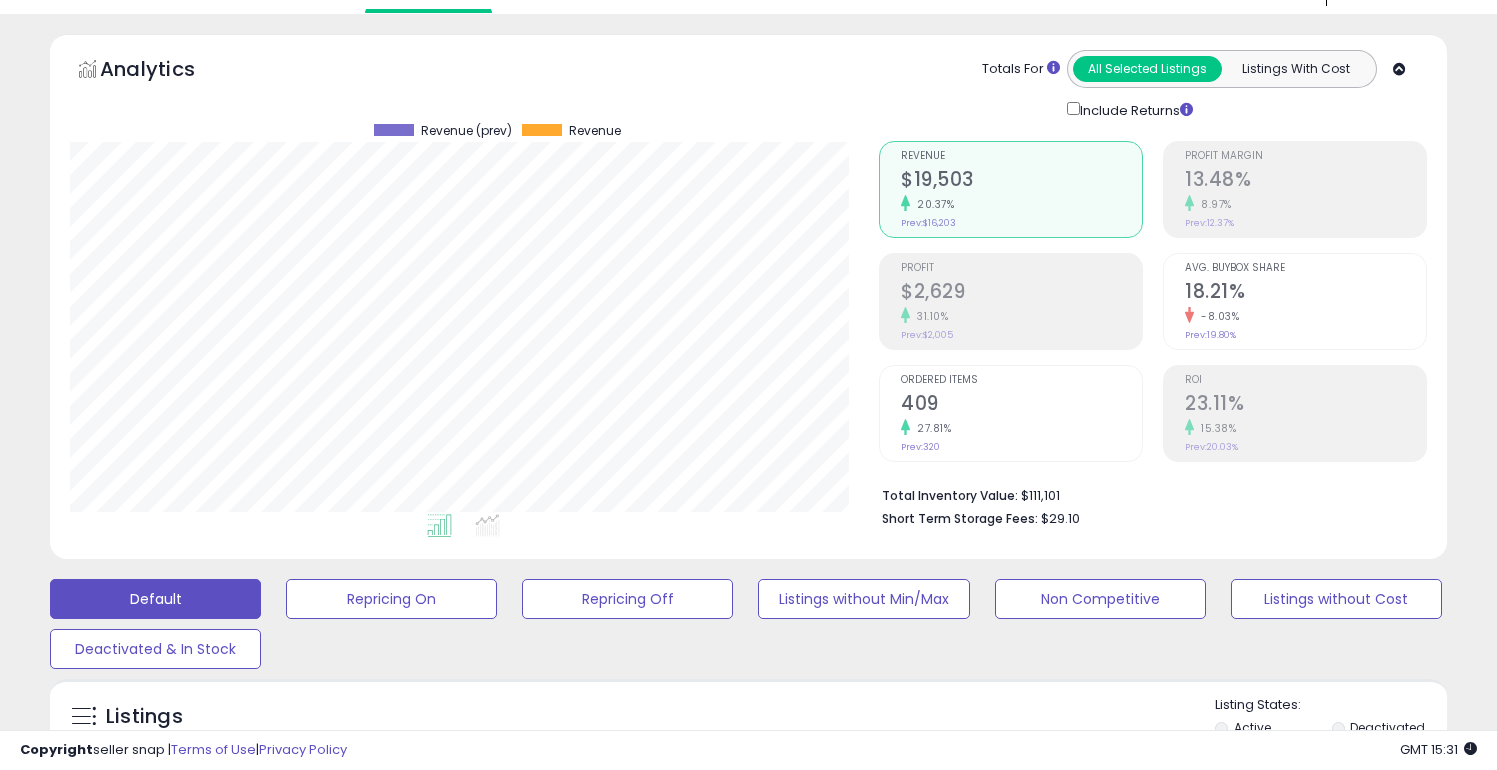 scroll, scrollTop: 0, scrollLeft: 0, axis: both 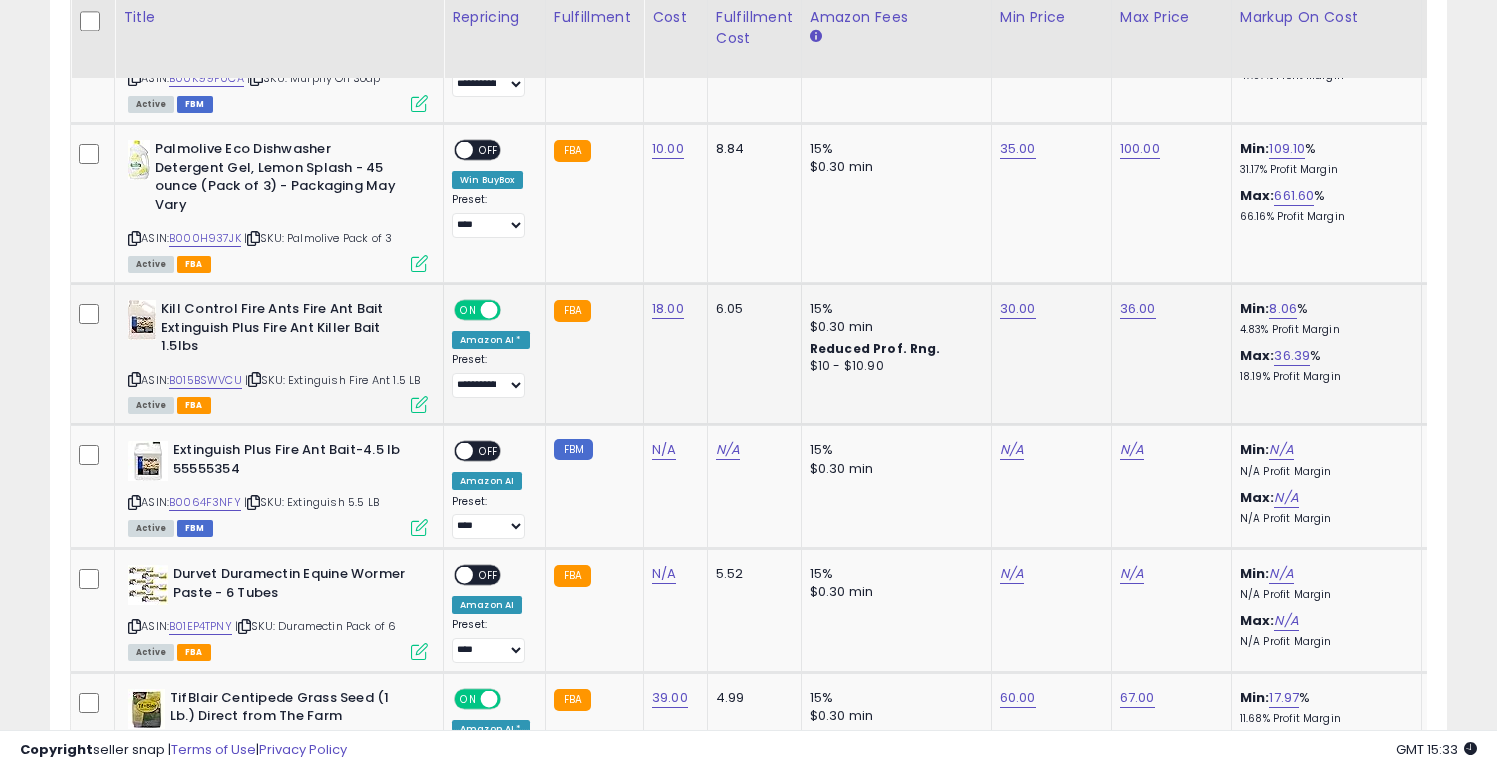 click at bounding box center [419, 404] 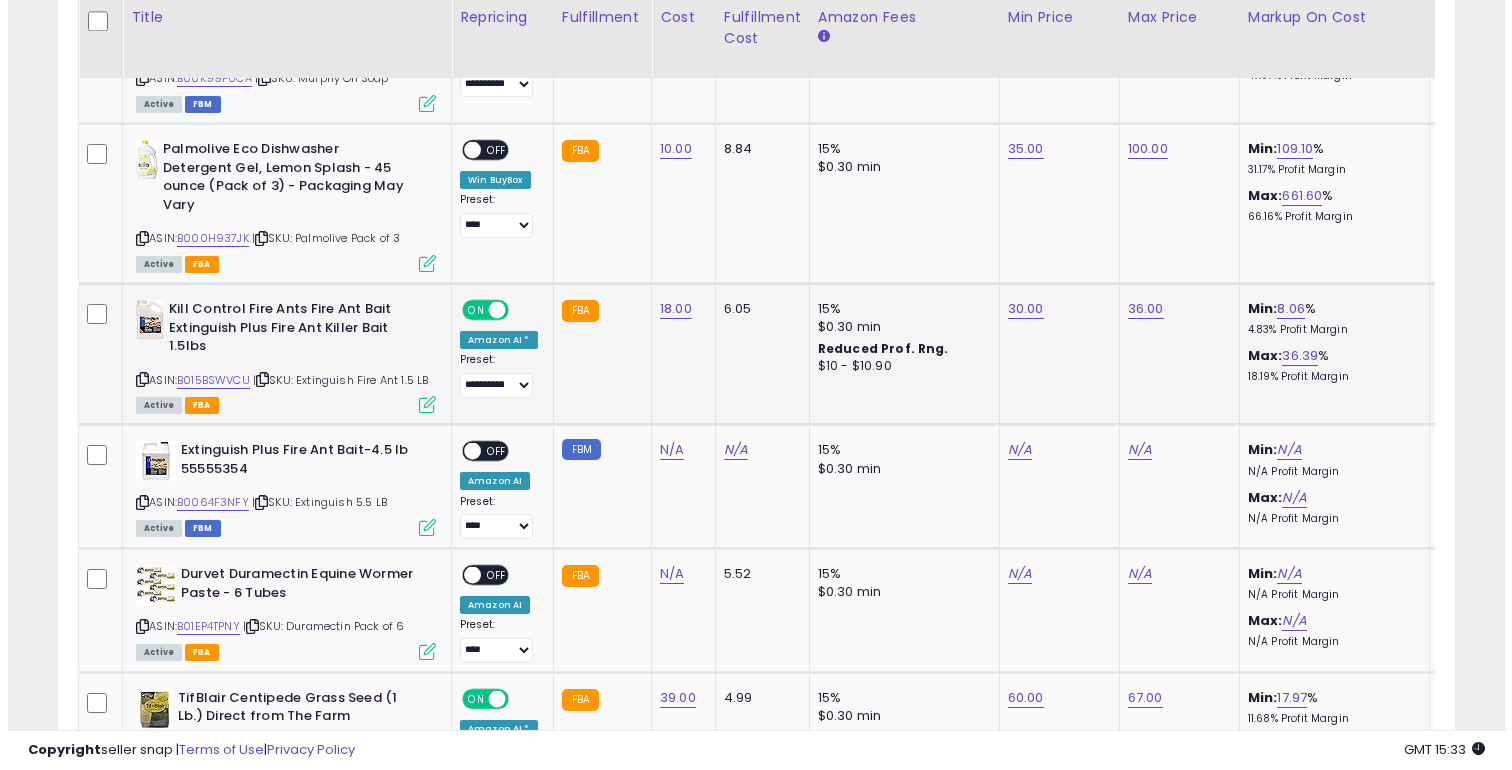 scroll, scrollTop: 999590, scrollLeft: 999182, axis: both 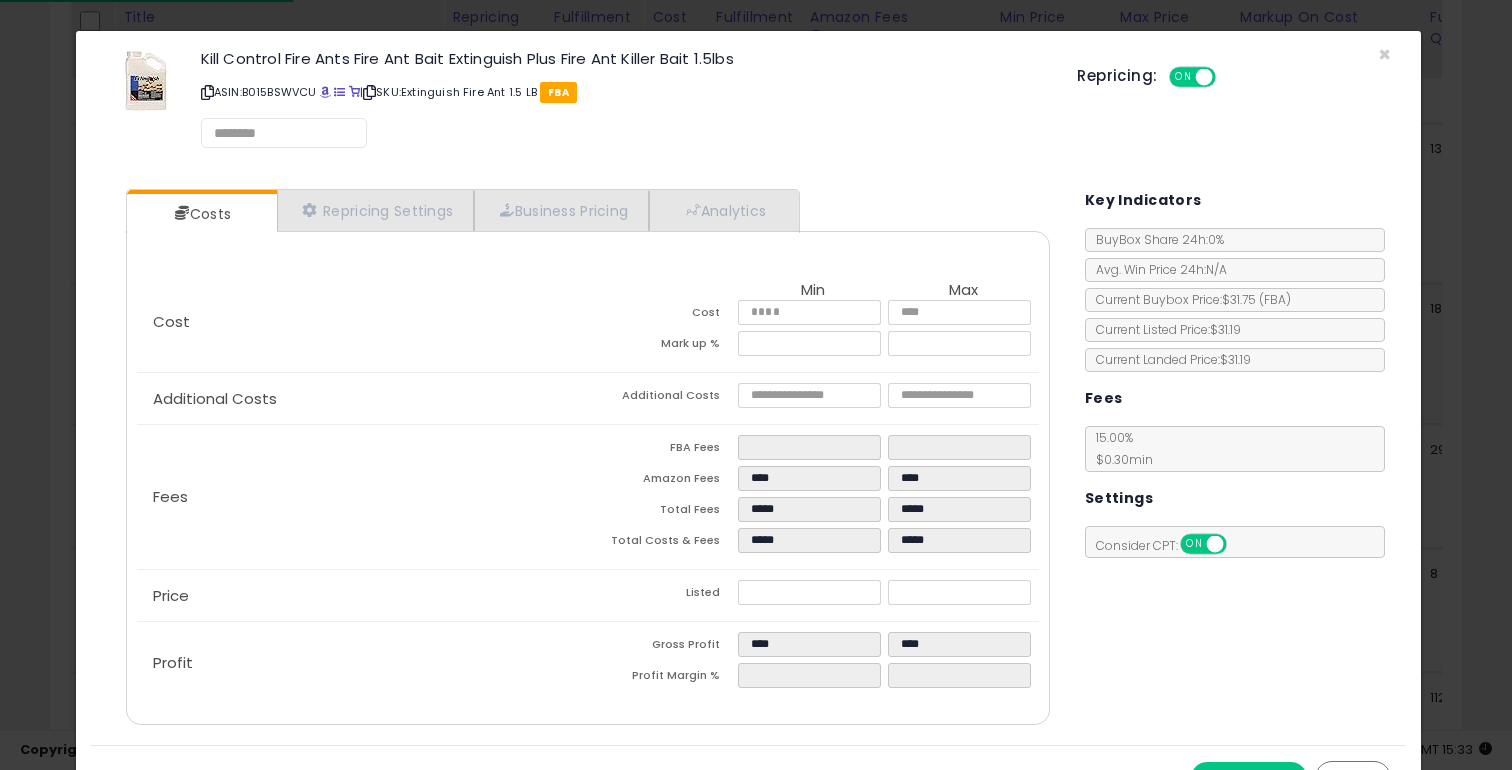 select on "*********" 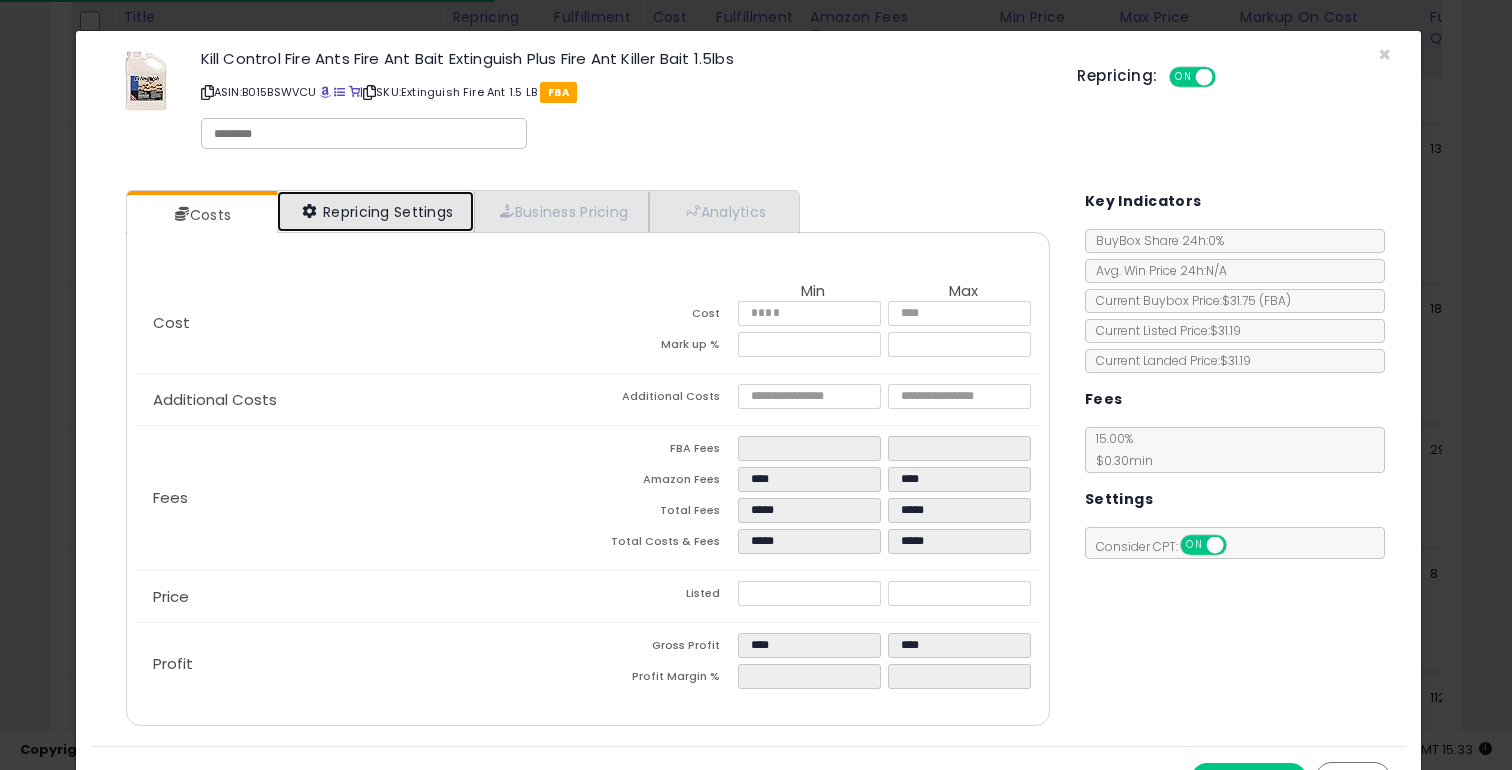 click on "Repricing Settings" at bounding box center [376, 211] 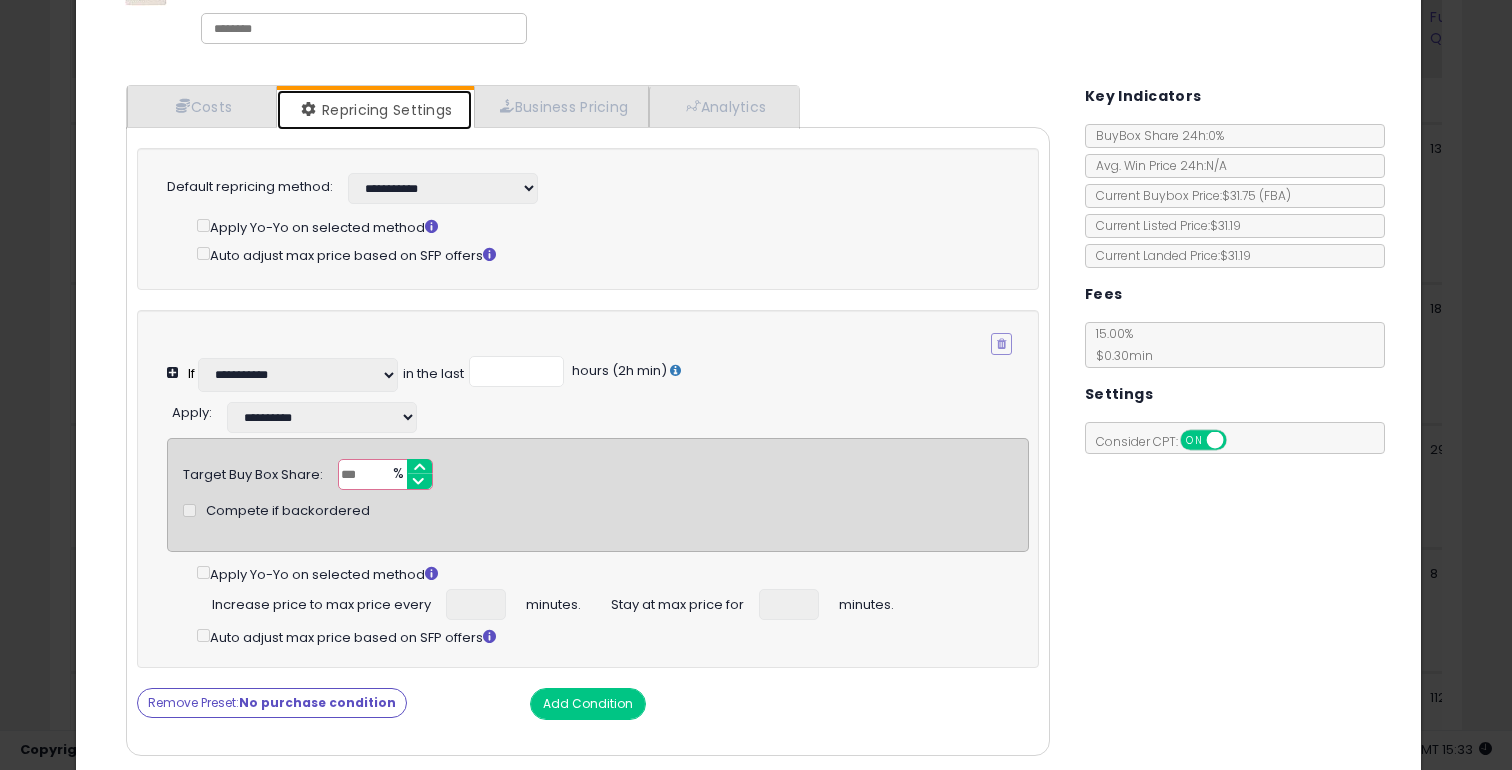 scroll, scrollTop: 187, scrollLeft: 0, axis: vertical 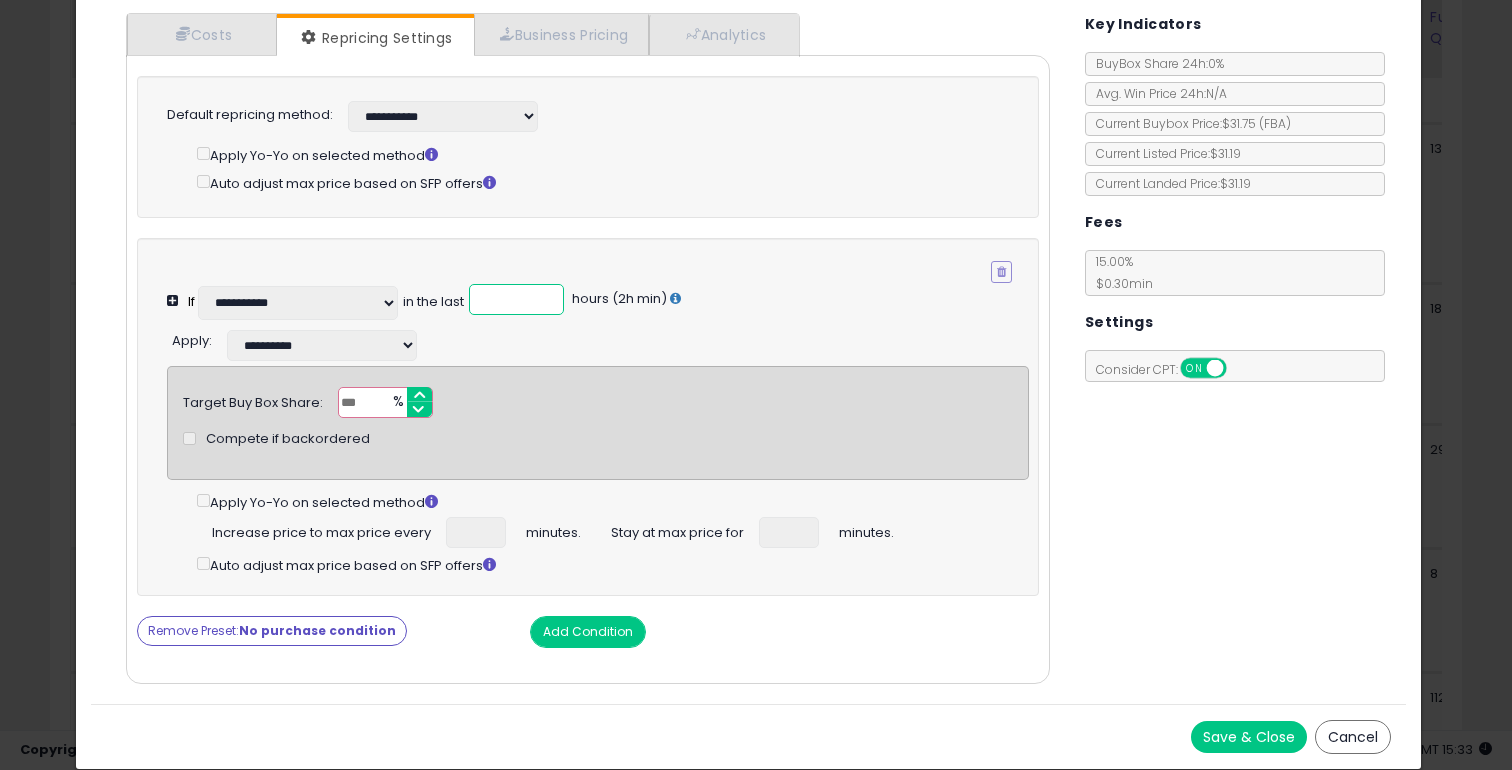 click on "**" at bounding box center (516, 299) 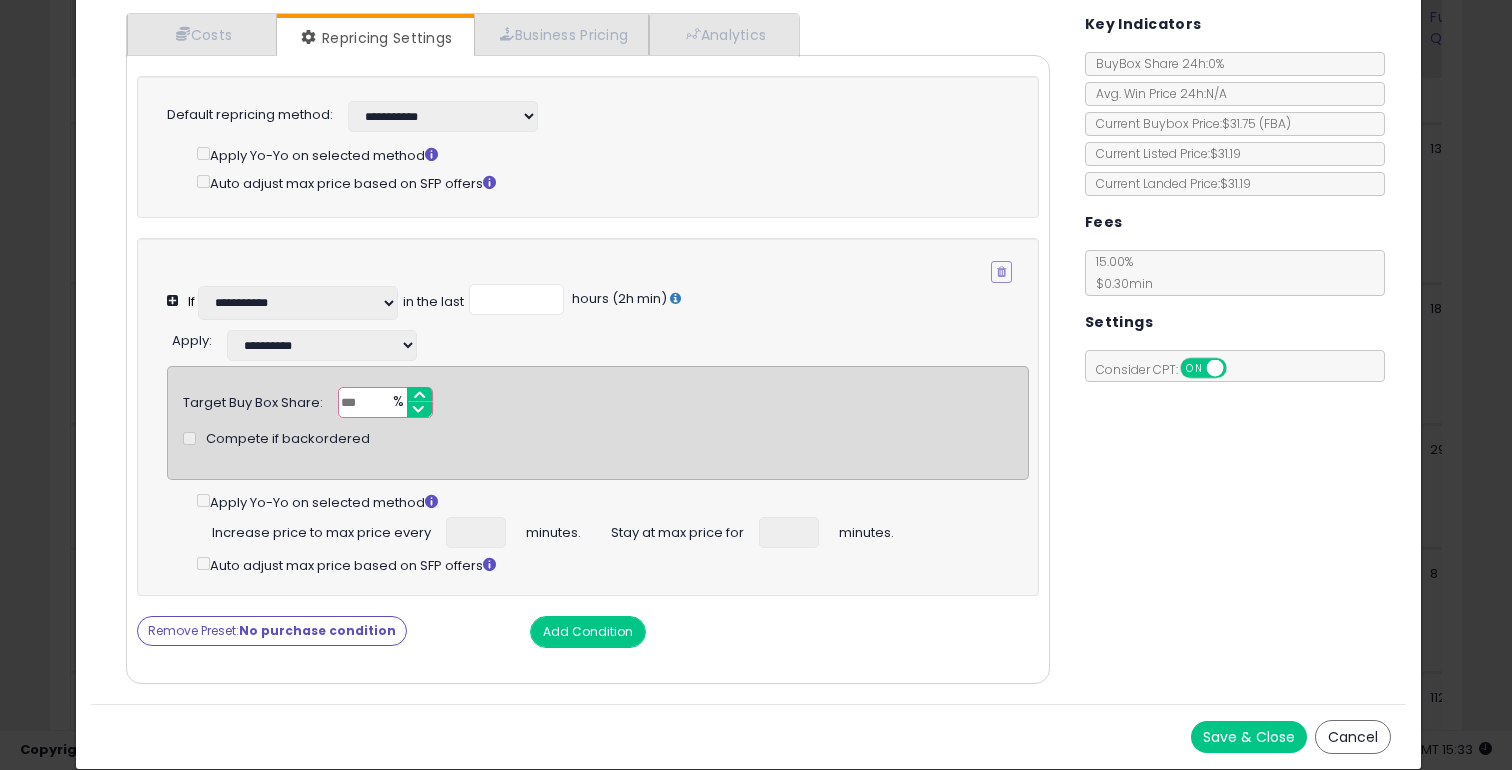 click on "**********" at bounding box center (589, 270) 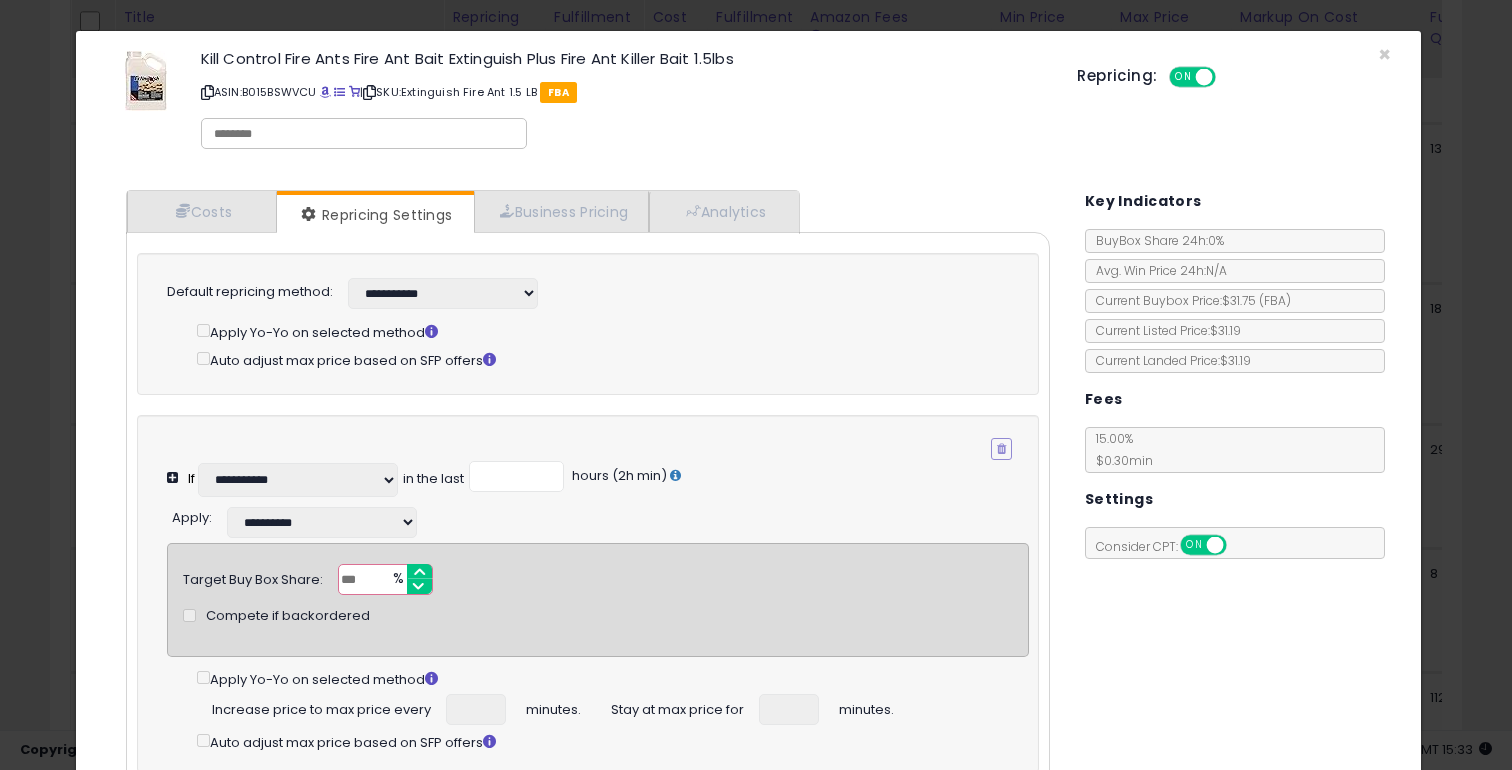 scroll, scrollTop: 2, scrollLeft: 0, axis: vertical 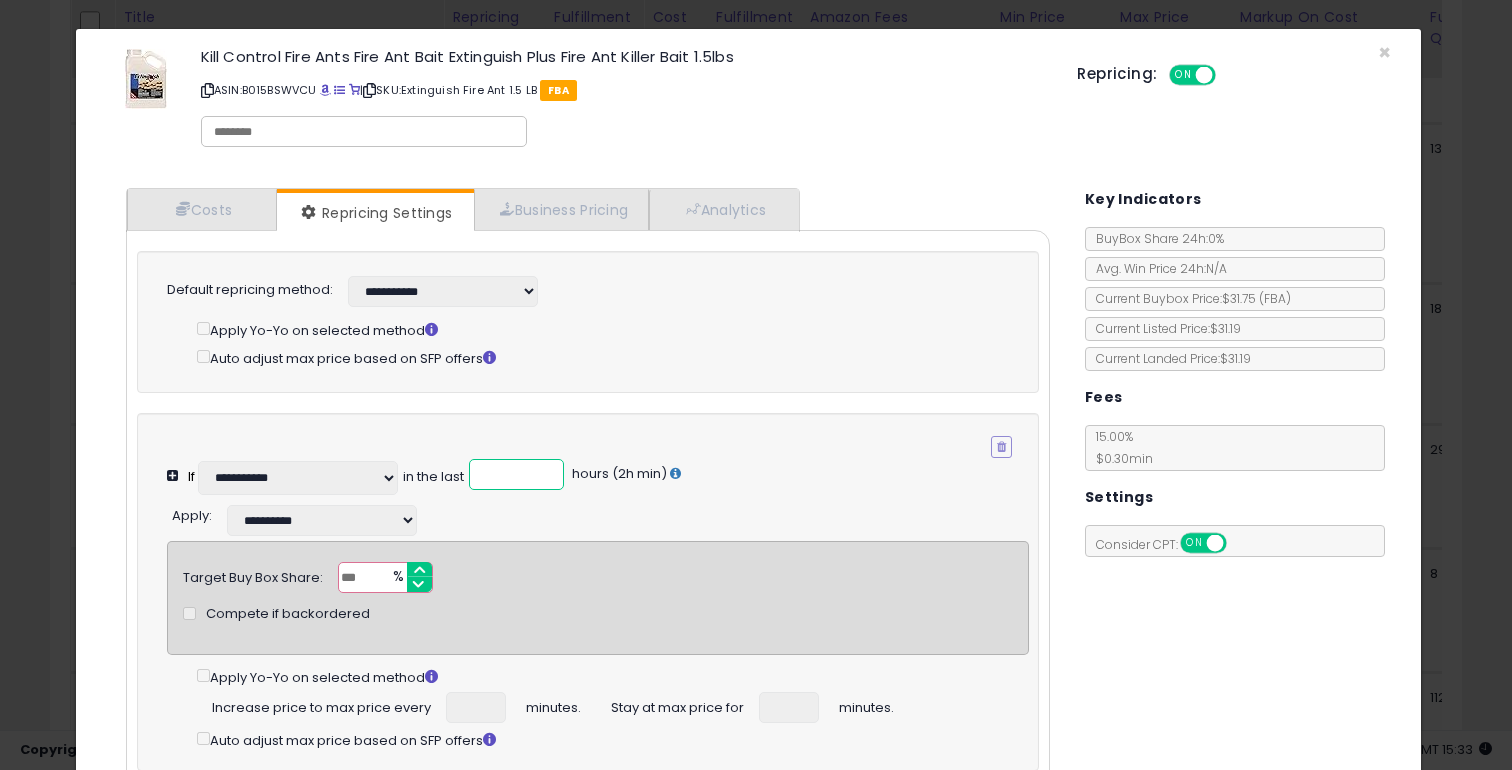 click on "**" at bounding box center (516, 474) 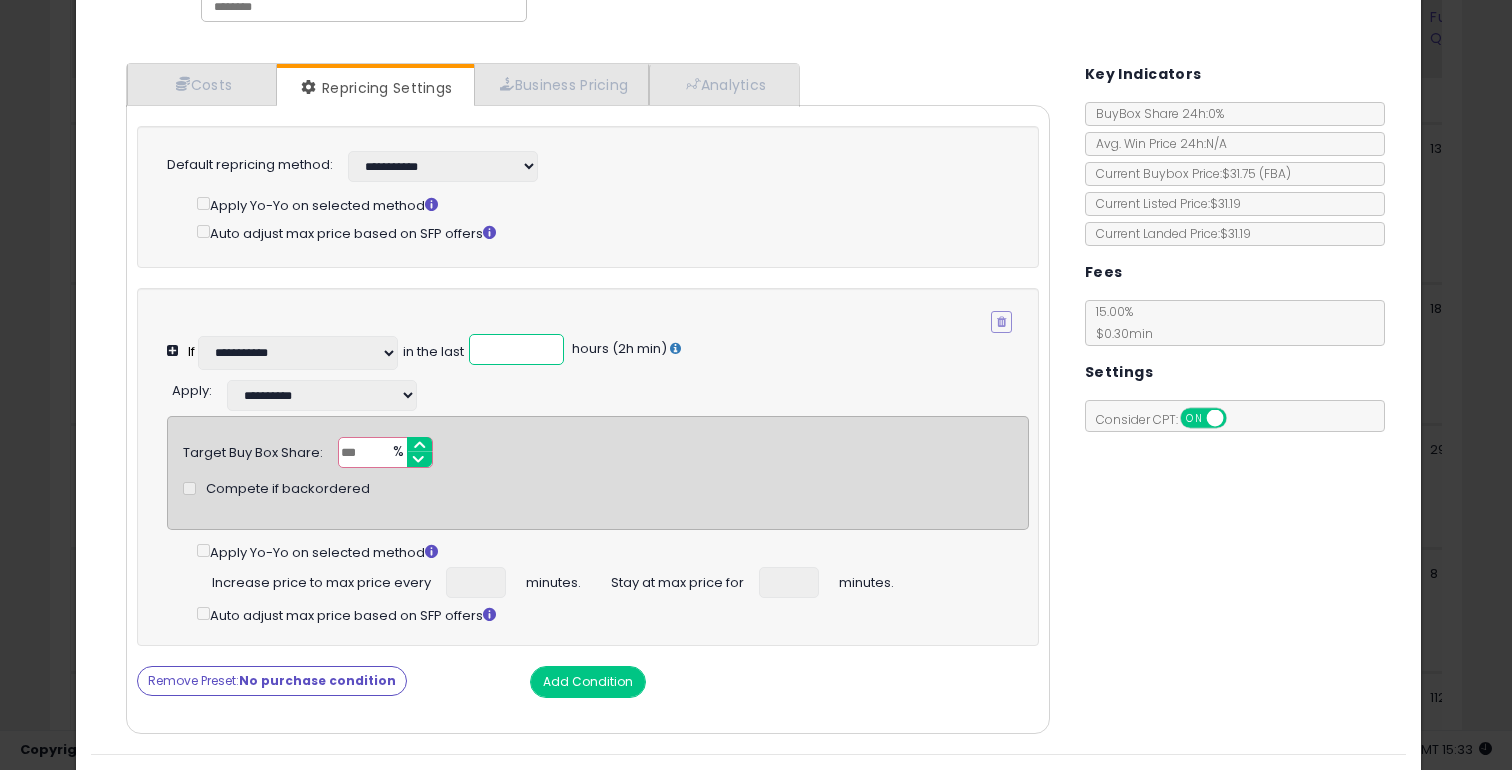scroll, scrollTop: 141, scrollLeft: 0, axis: vertical 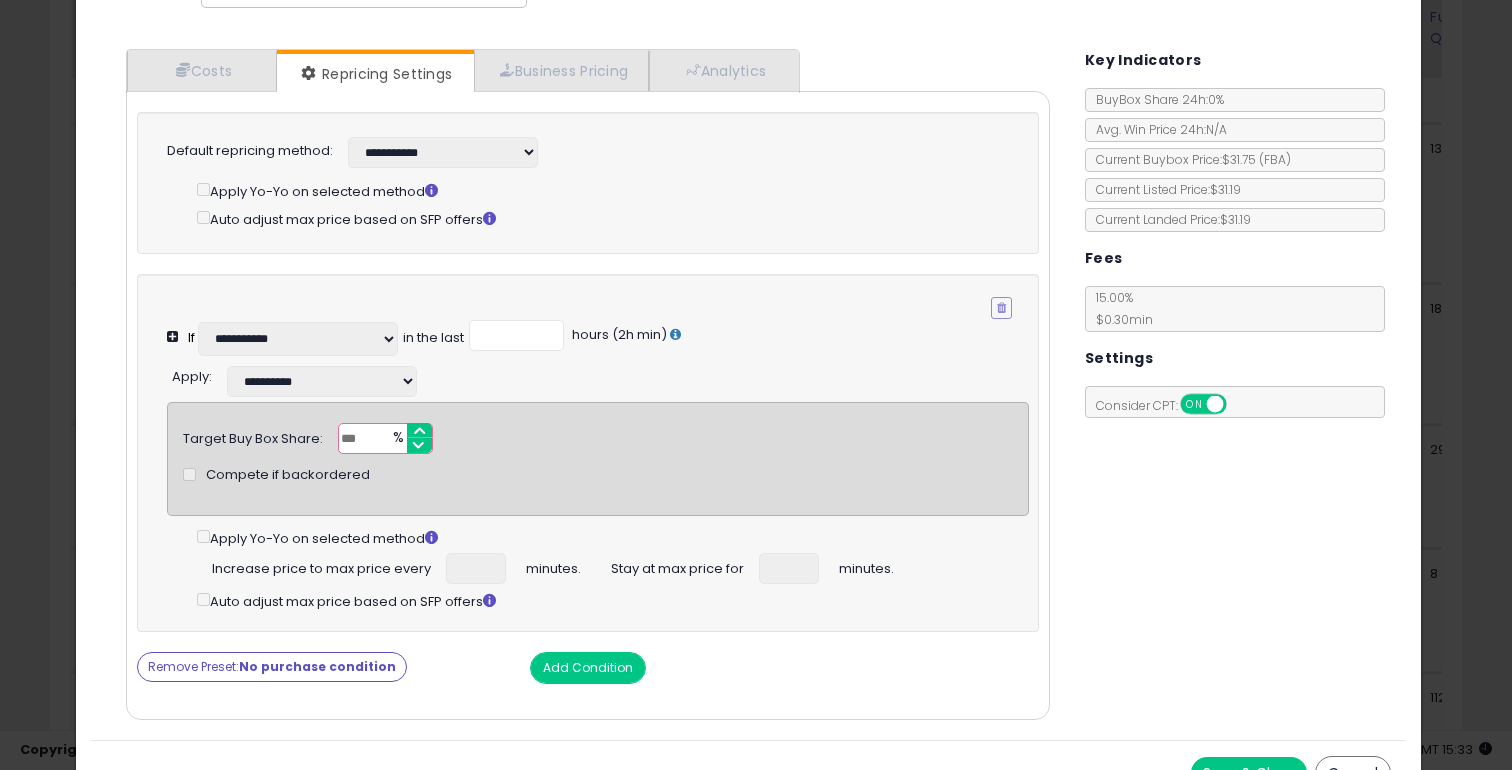 click on "%" at bounding box center [397, 439] 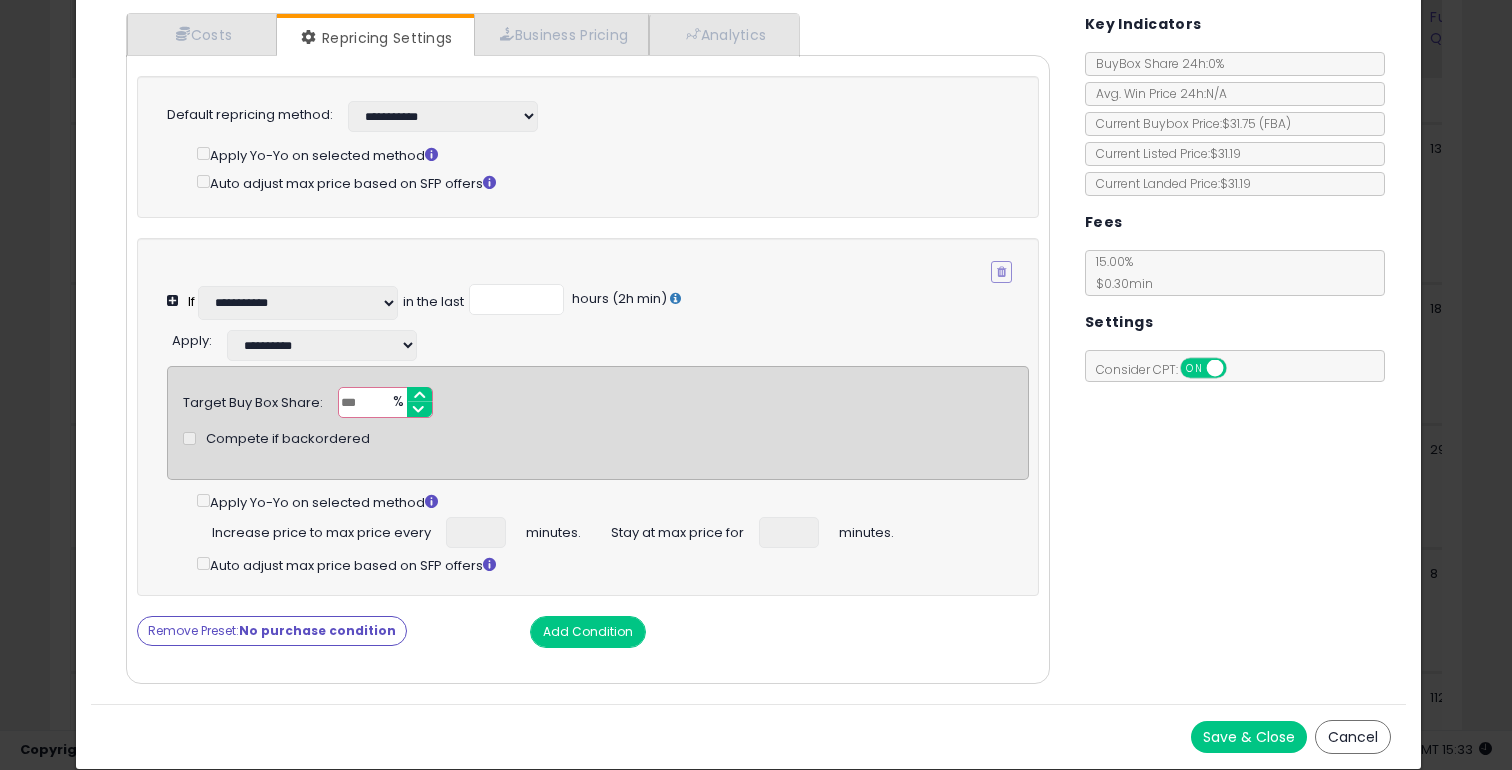 click on "**********" at bounding box center [588, 362] 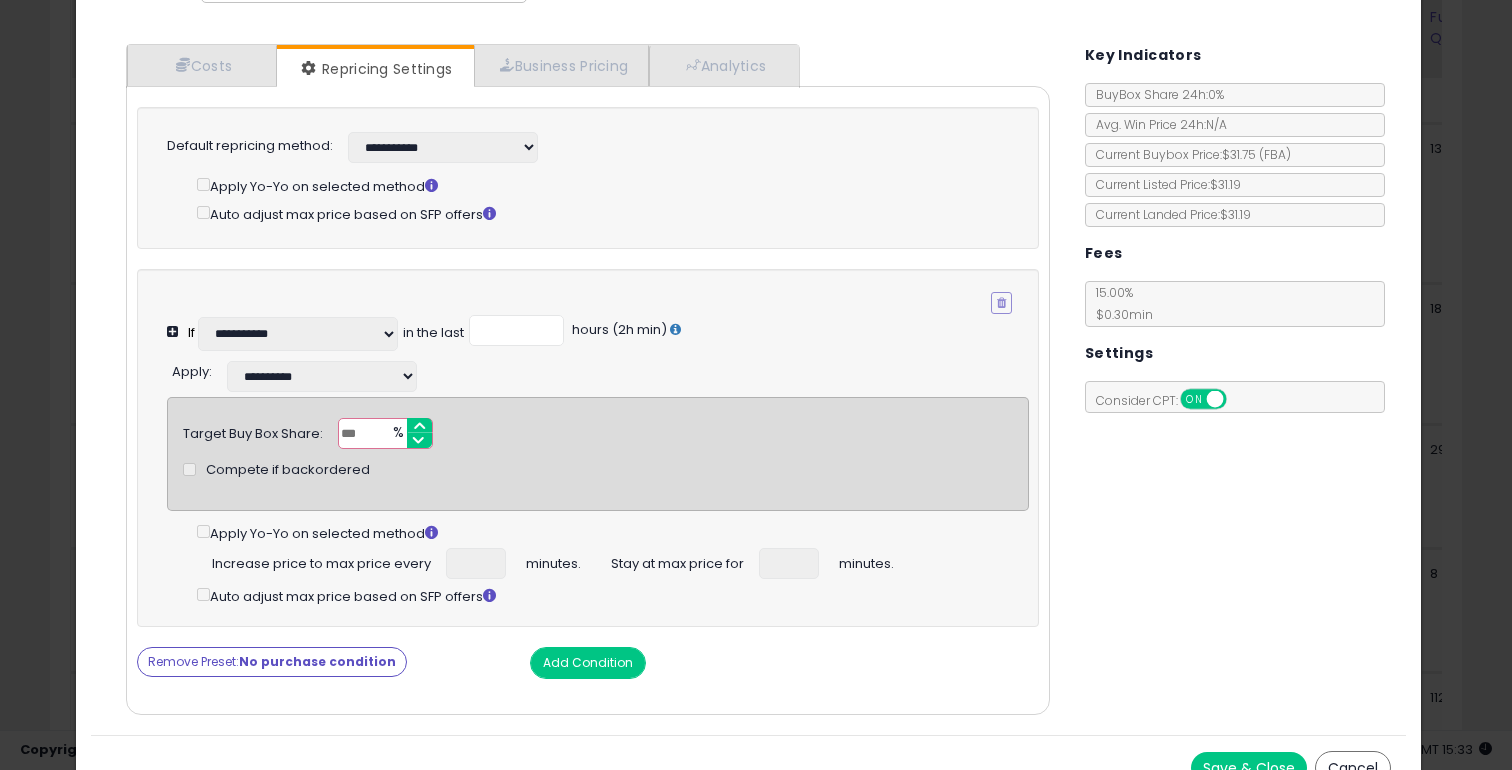 scroll, scrollTop: 161, scrollLeft: 0, axis: vertical 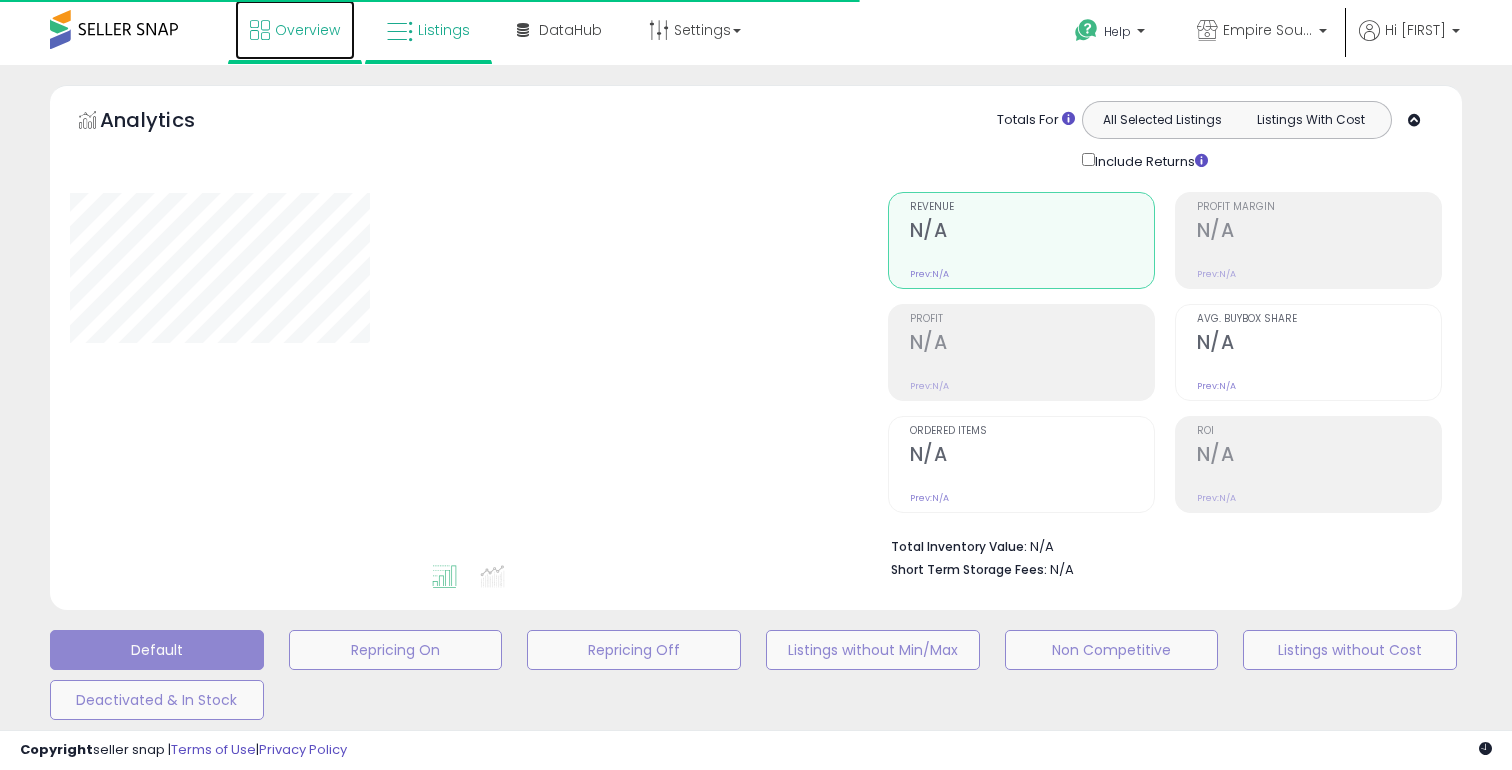 click on "Overview" at bounding box center [295, 30] 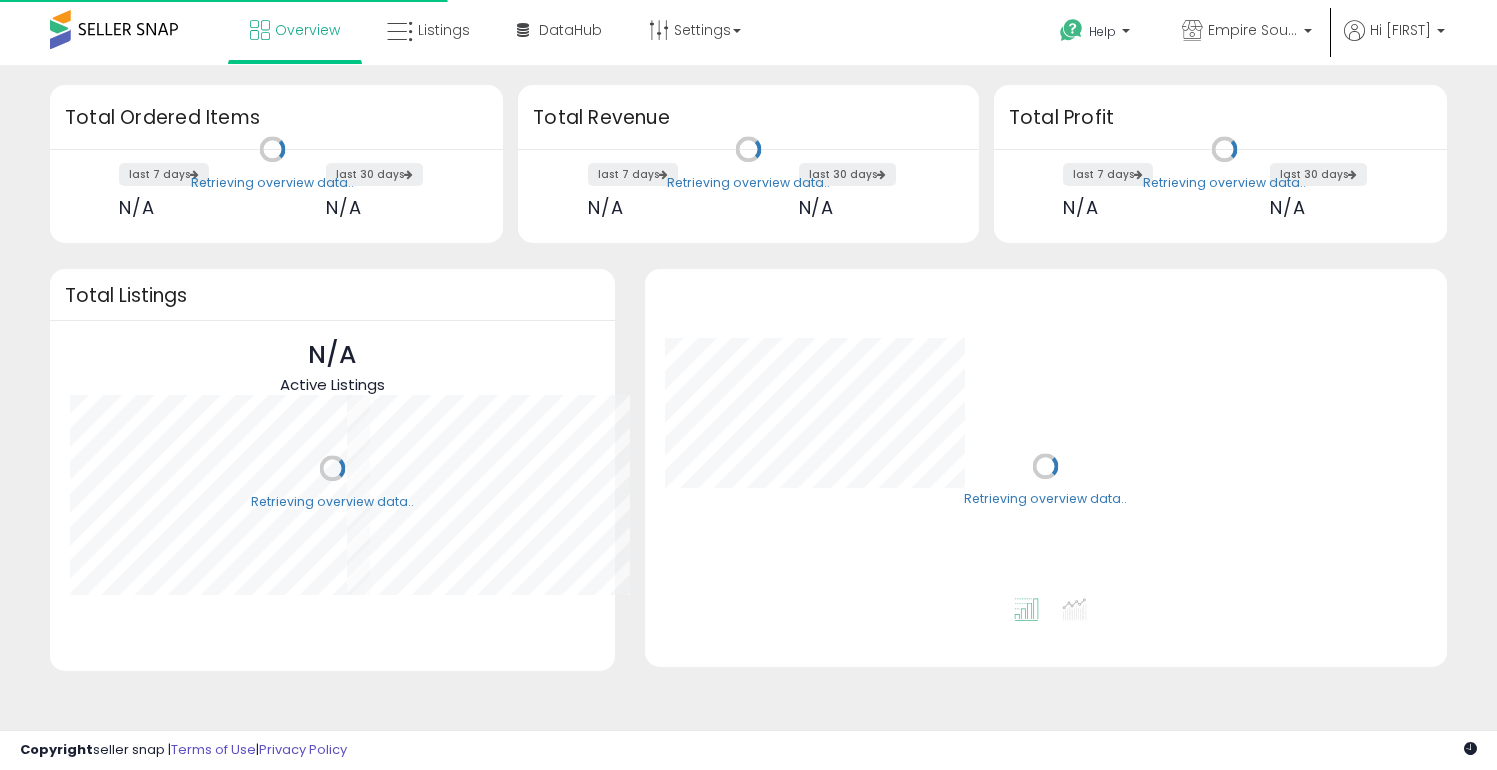 scroll, scrollTop: 0, scrollLeft: 0, axis: both 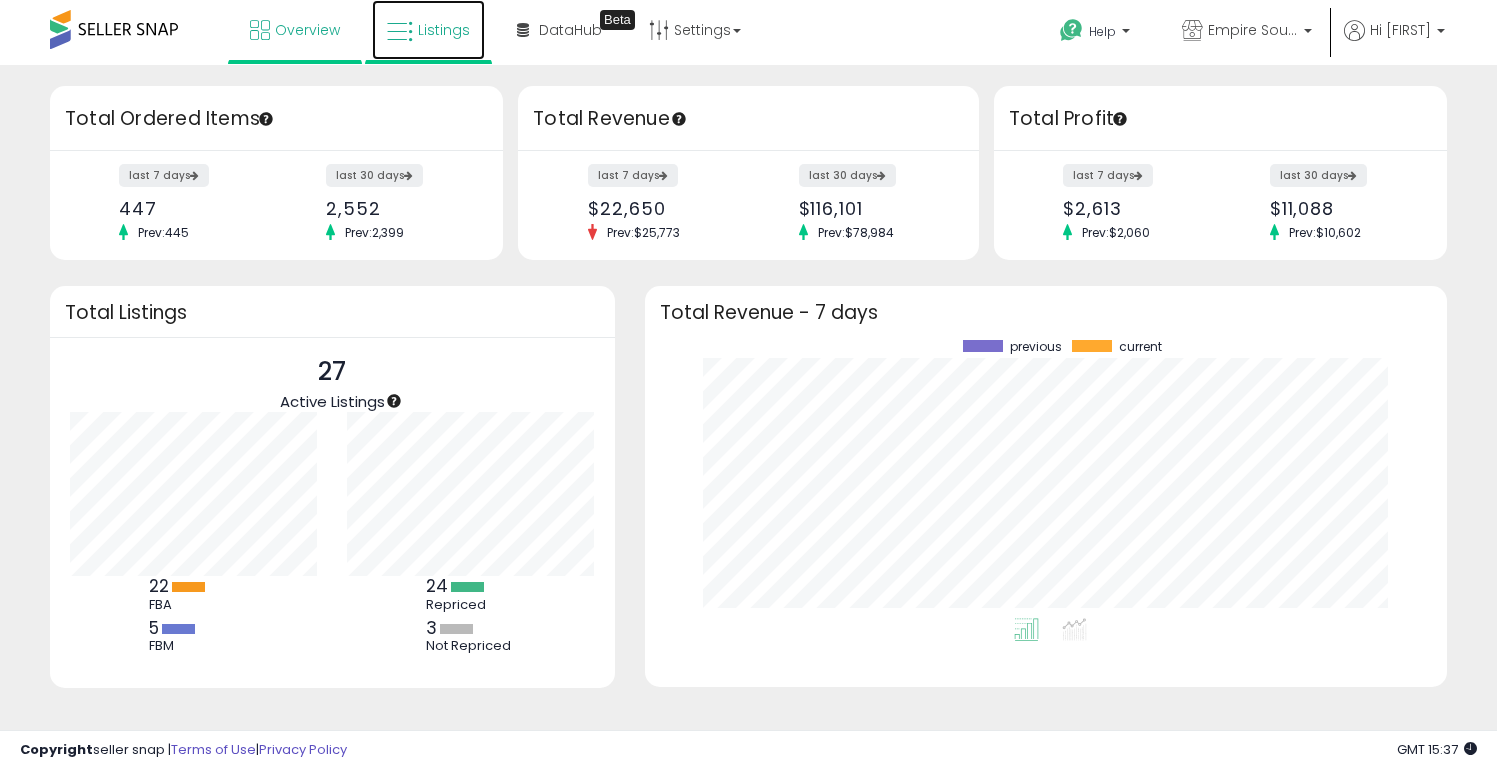 click on "Listings" at bounding box center (444, 30) 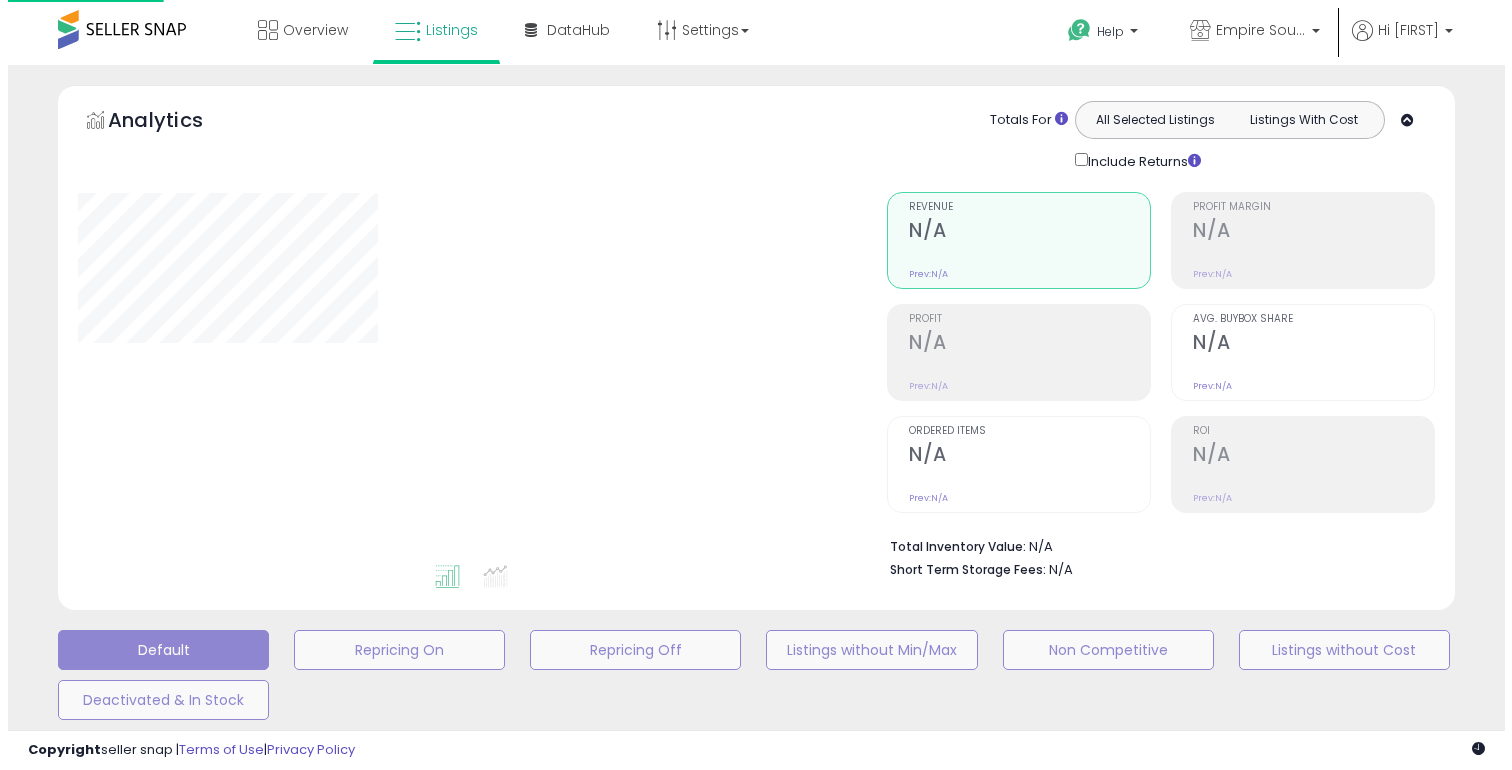 scroll, scrollTop: 0, scrollLeft: 0, axis: both 